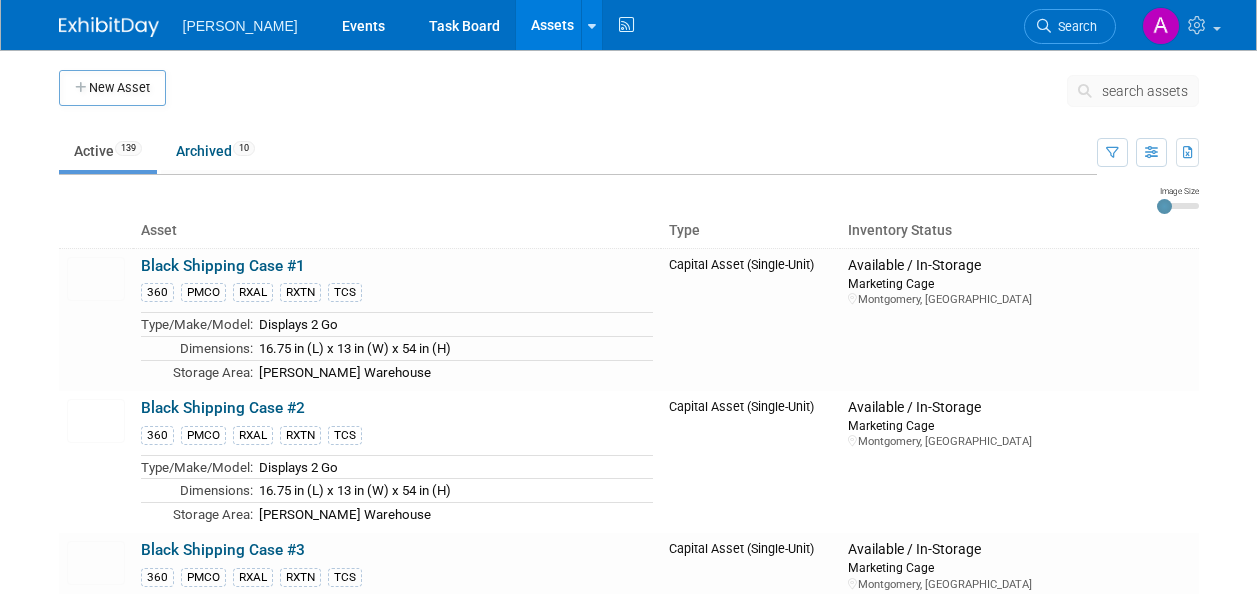 scroll, scrollTop: 0, scrollLeft: 0, axis: both 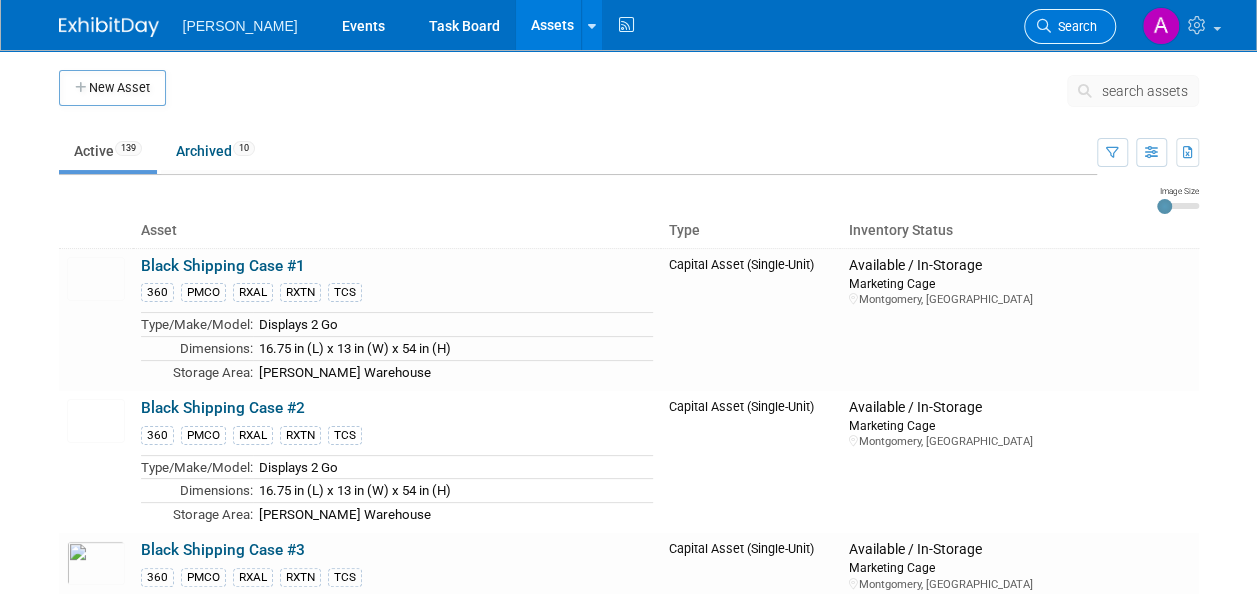 click on "Search" at bounding box center [1074, 26] 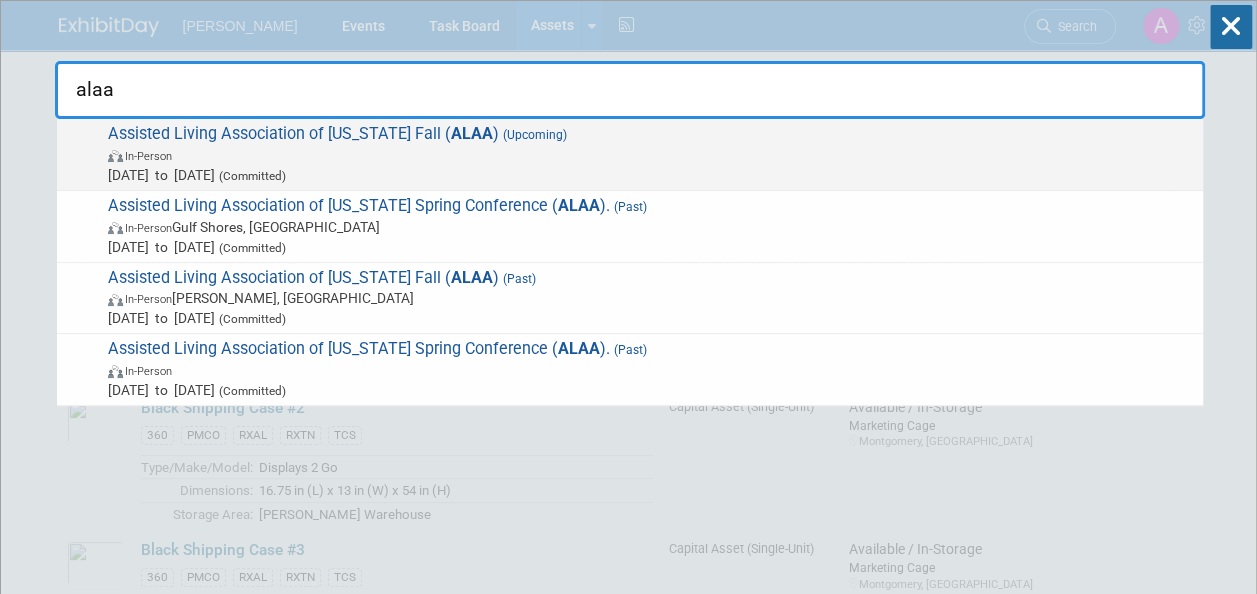 type on "alaa" 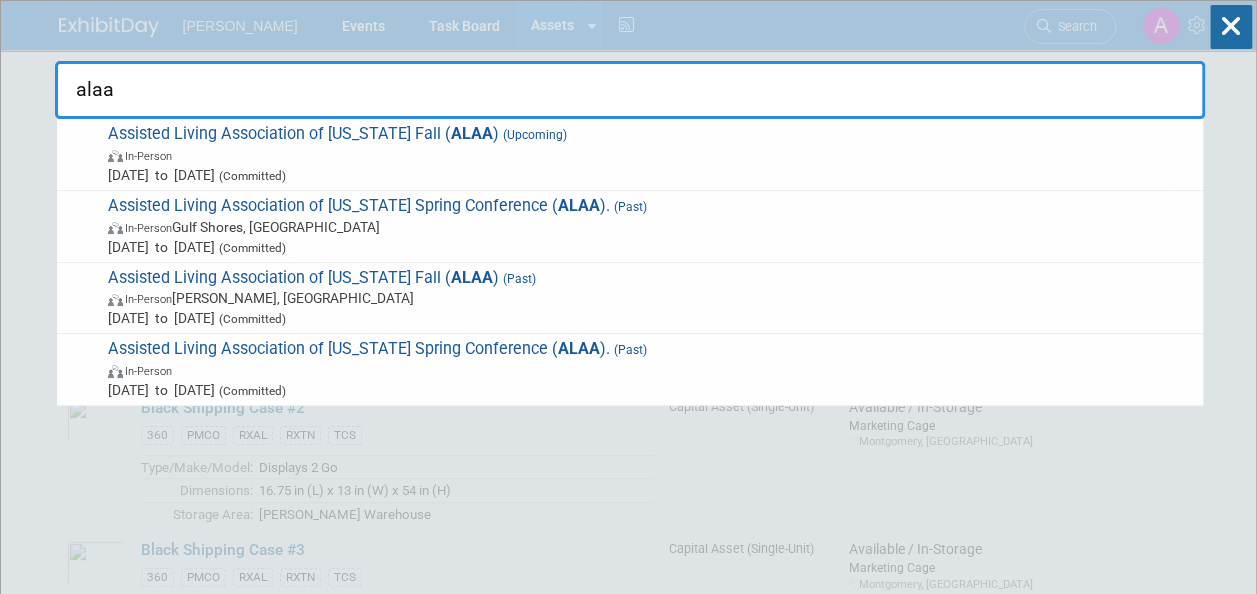 click on "In-Person" at bounding box center [650, 155] 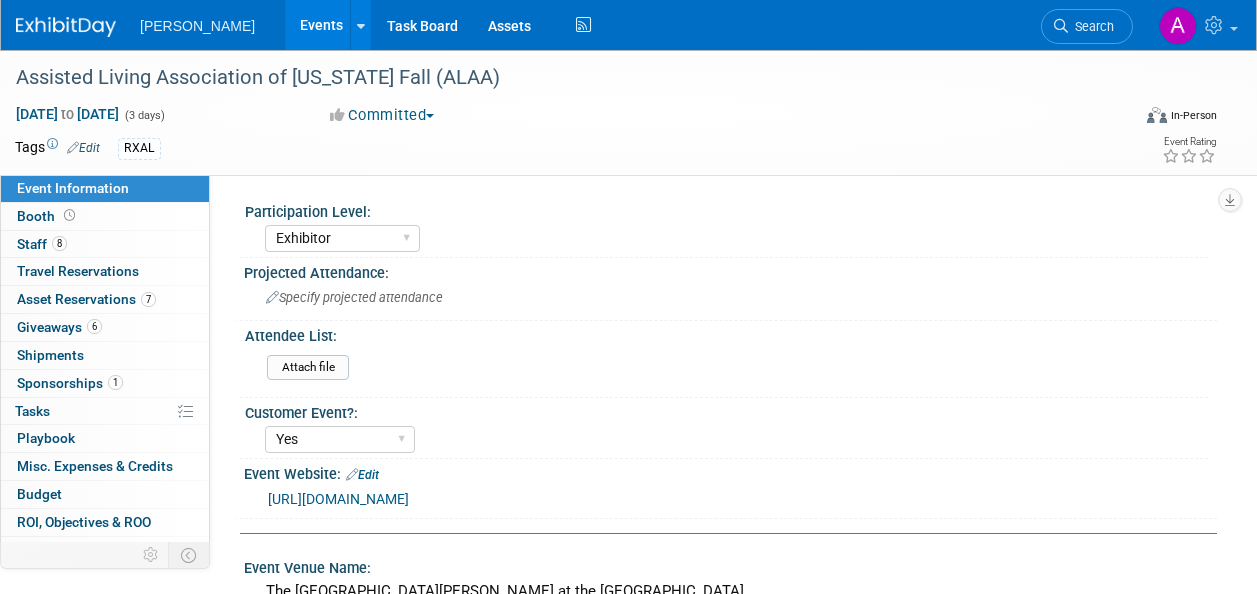 select on "Exhibitor" 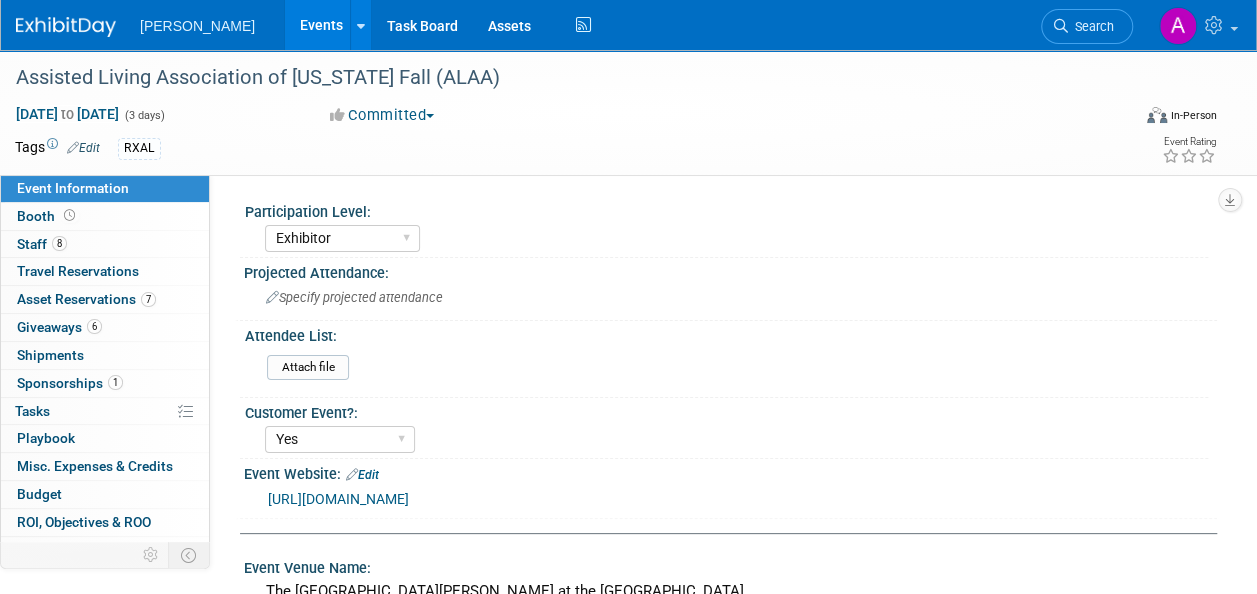 scroll, scrollTop: 0, scrollLeft: 0, axis: both 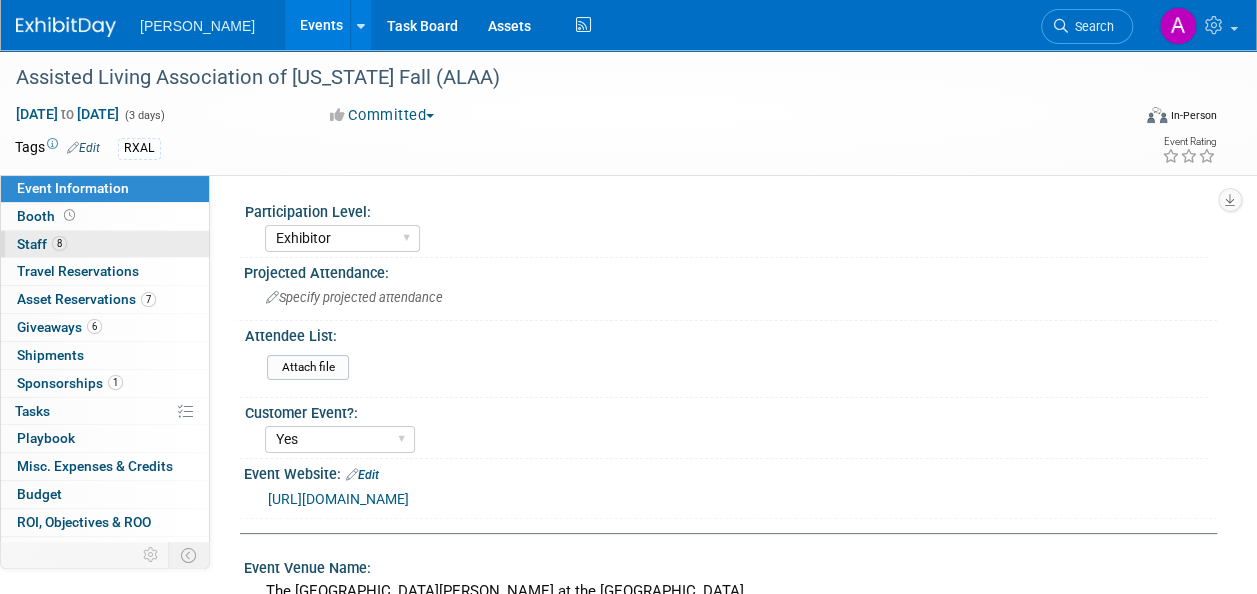 click on "8
Staff 8" at bounding box center (105, 244) 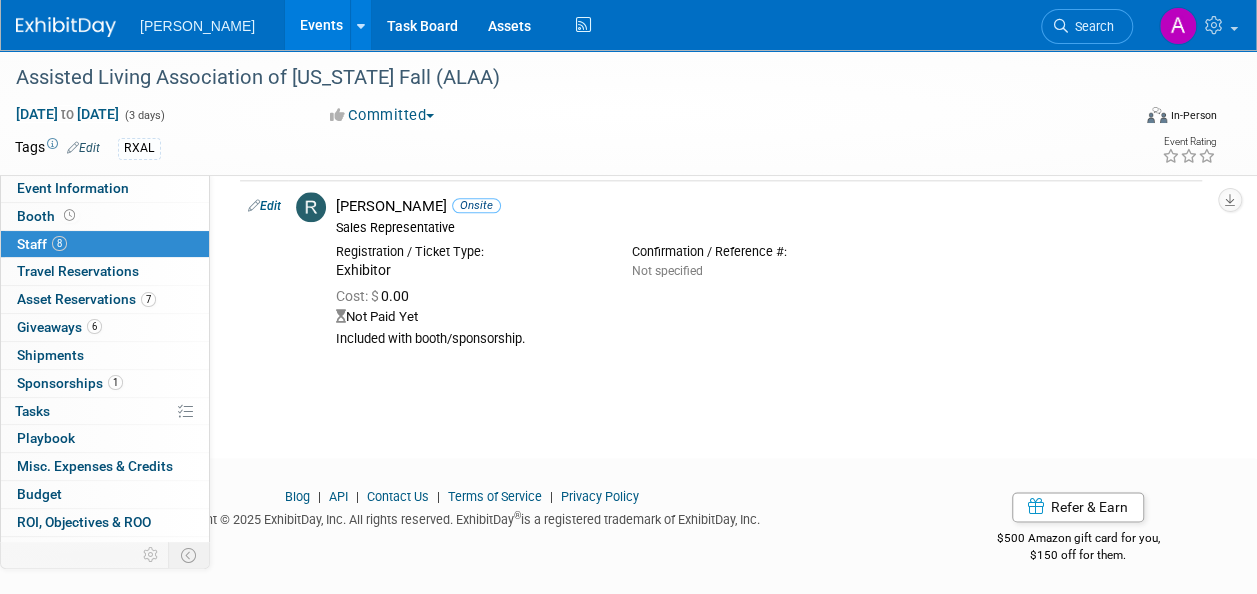 scroll, scrollTop: 992, scrollLeft: 0, axis: vertical 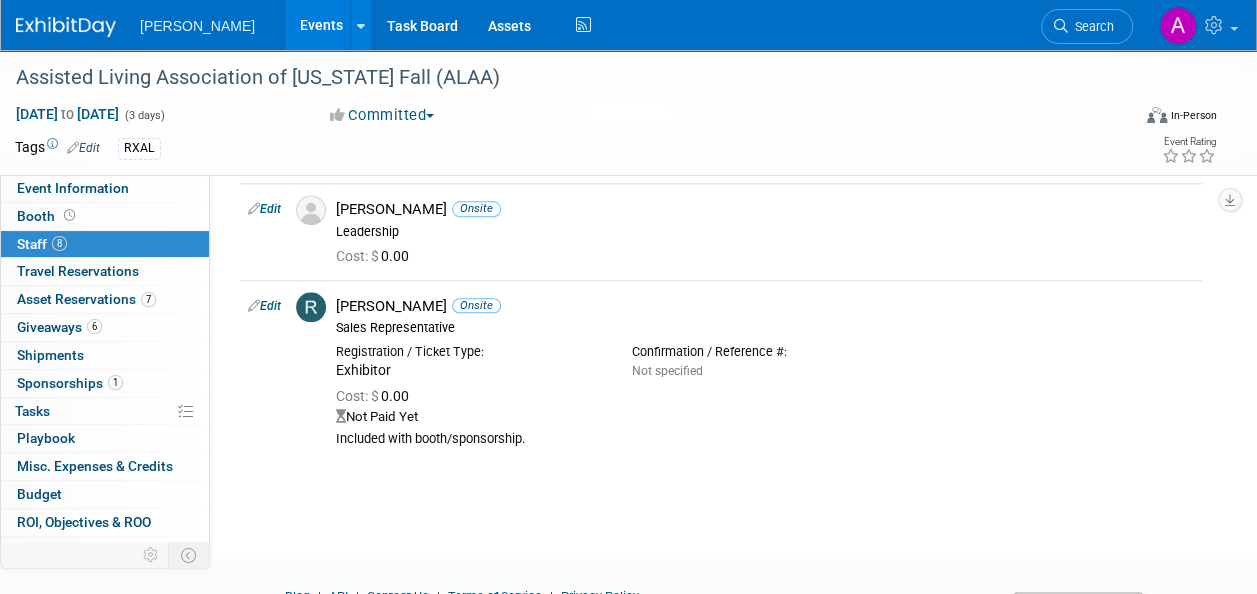 click on "8" at bounding box center (59, 243) 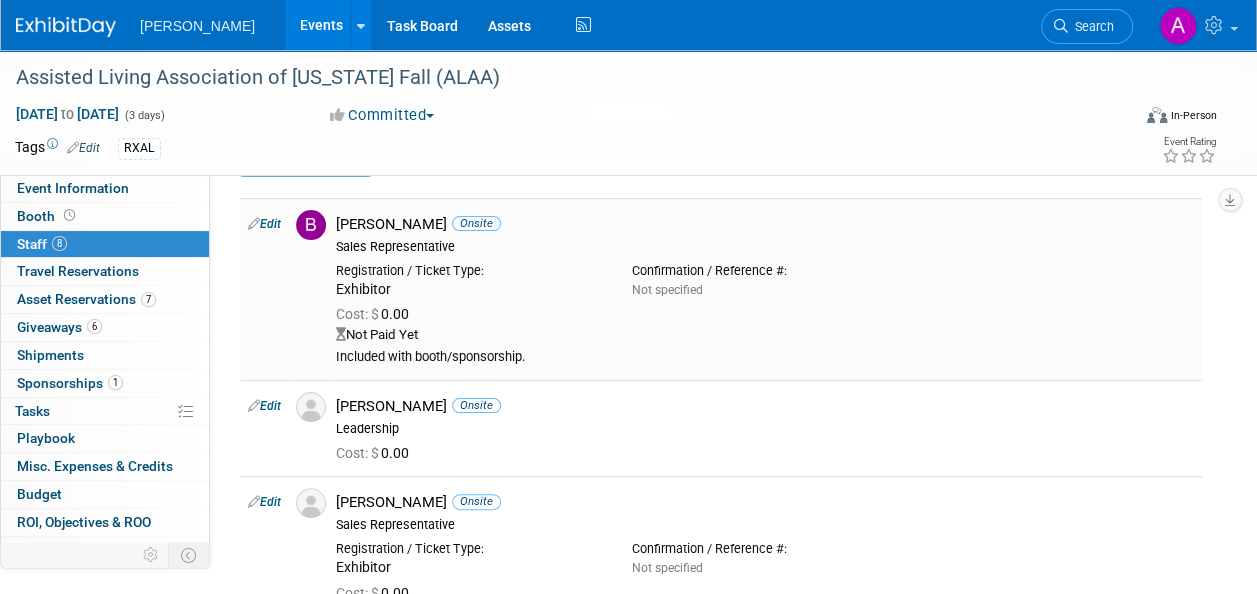 scroll, scrollTop: 100, scrollLeft: 0, axis: vertical 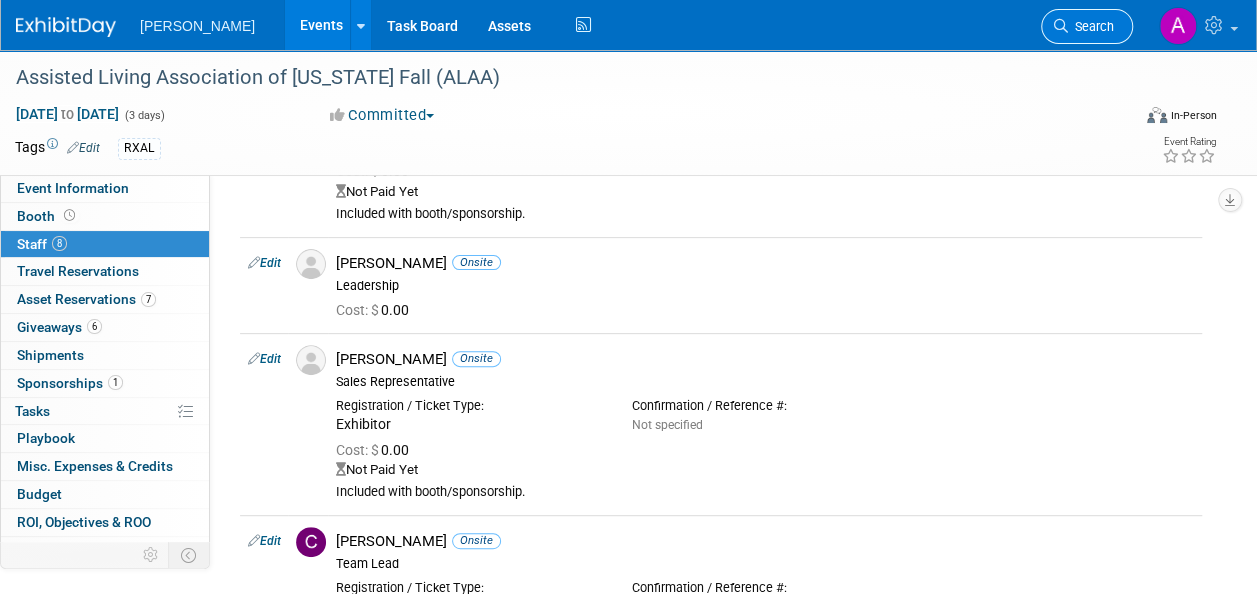 click on "Search" at bounding box center [1091, 26] 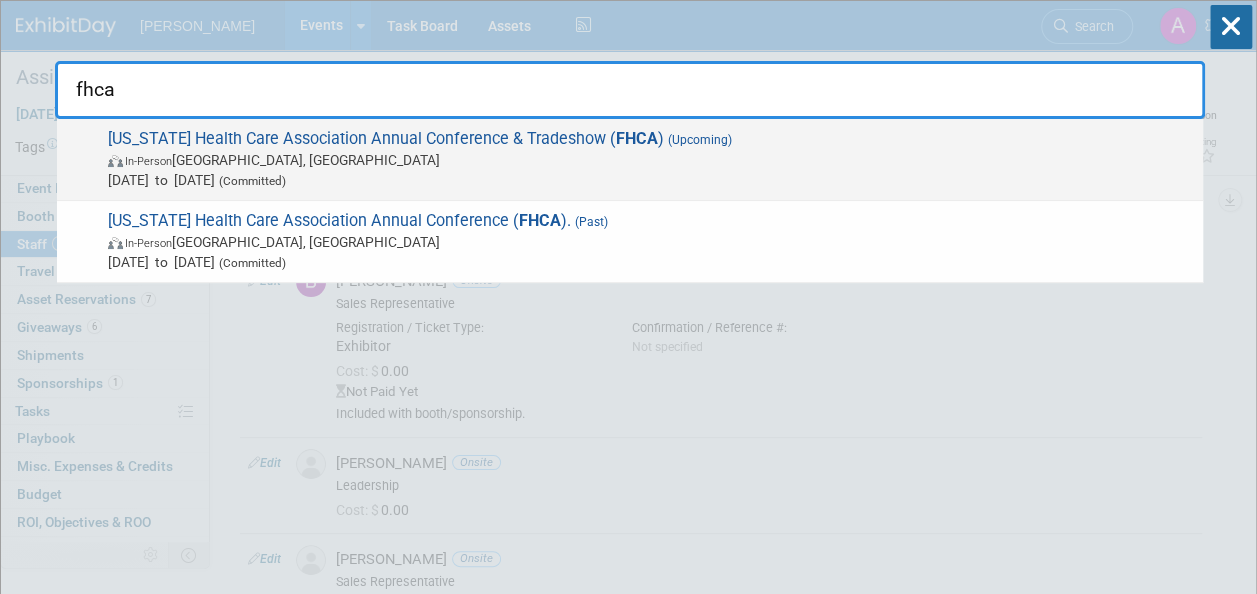 type on "fhca" 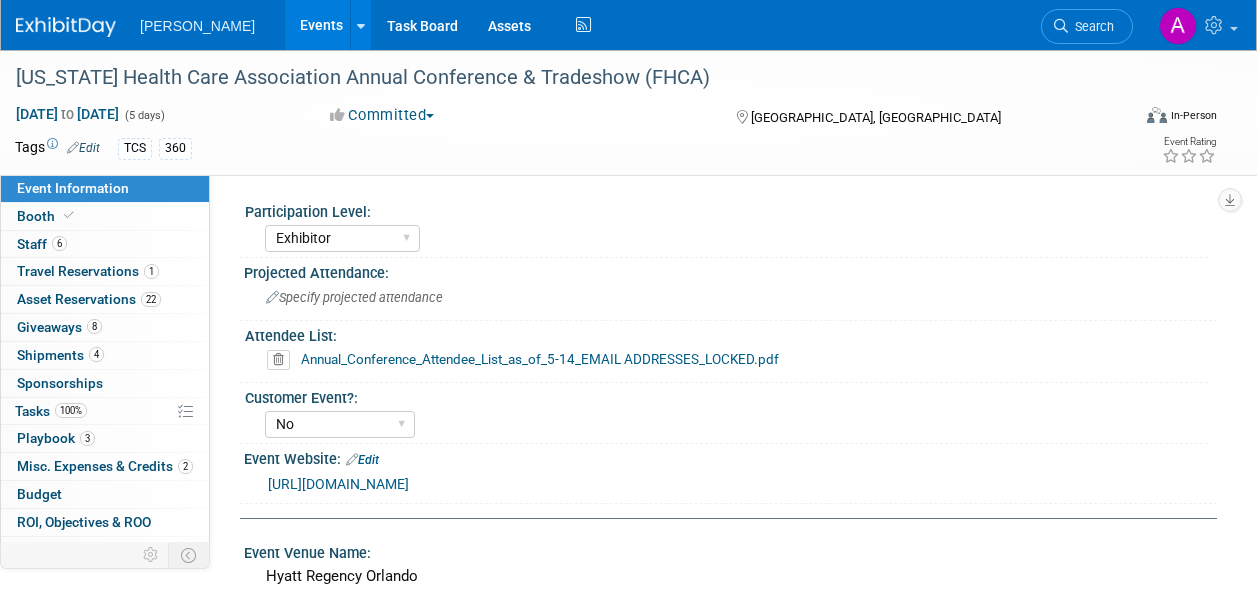 select on "Exhibitor" 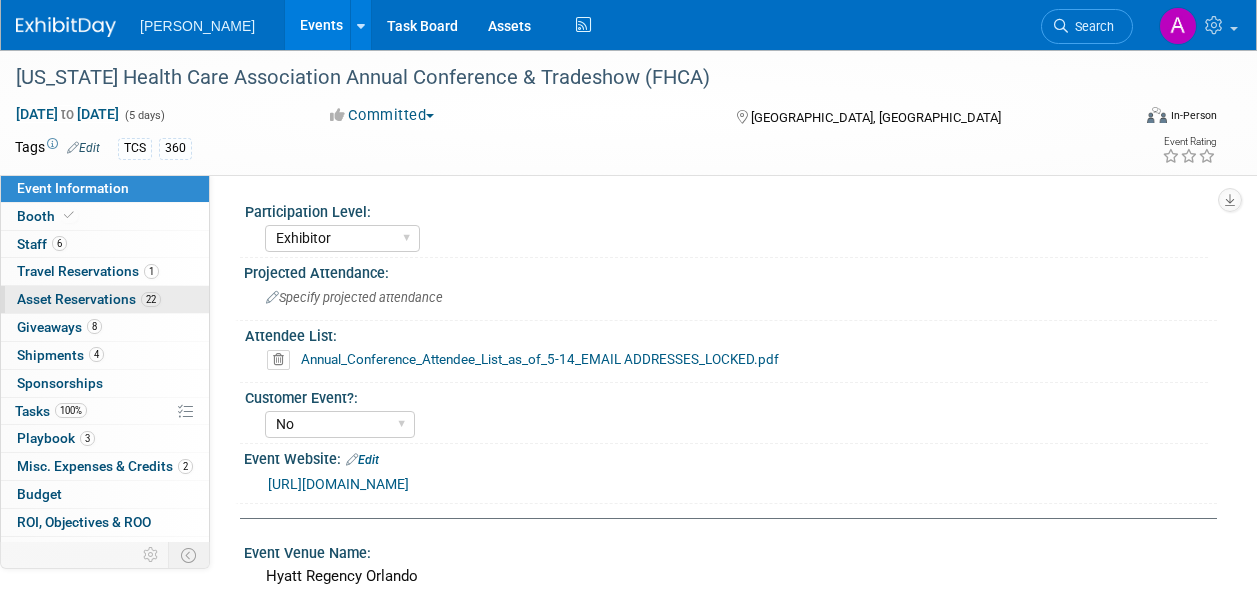scroll, scrollTop: 0, scrollLeft: 0, axis: both 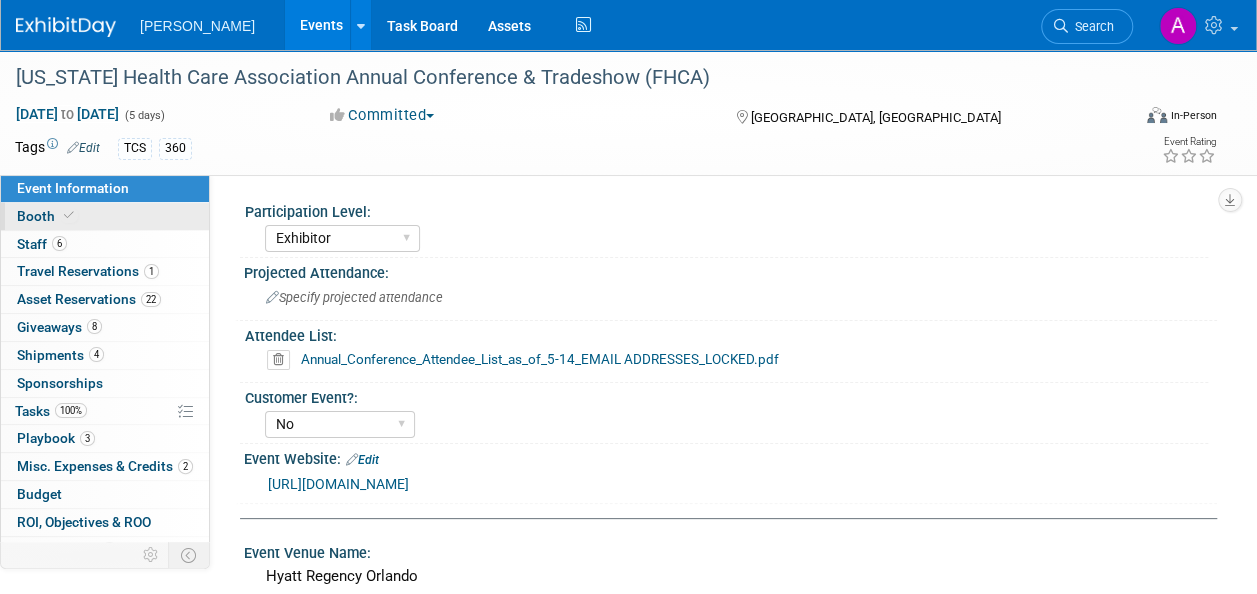 click on "Booth" at bounding box center [105, 216] 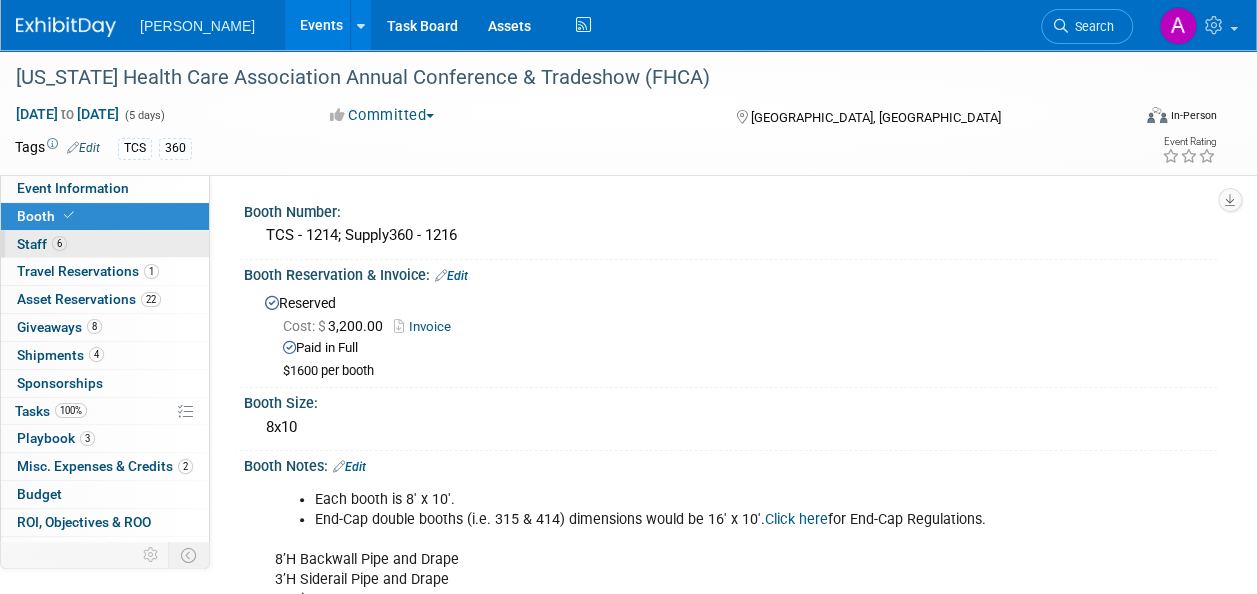 click on "6
Staff 6" at bounding box center (105, 244) 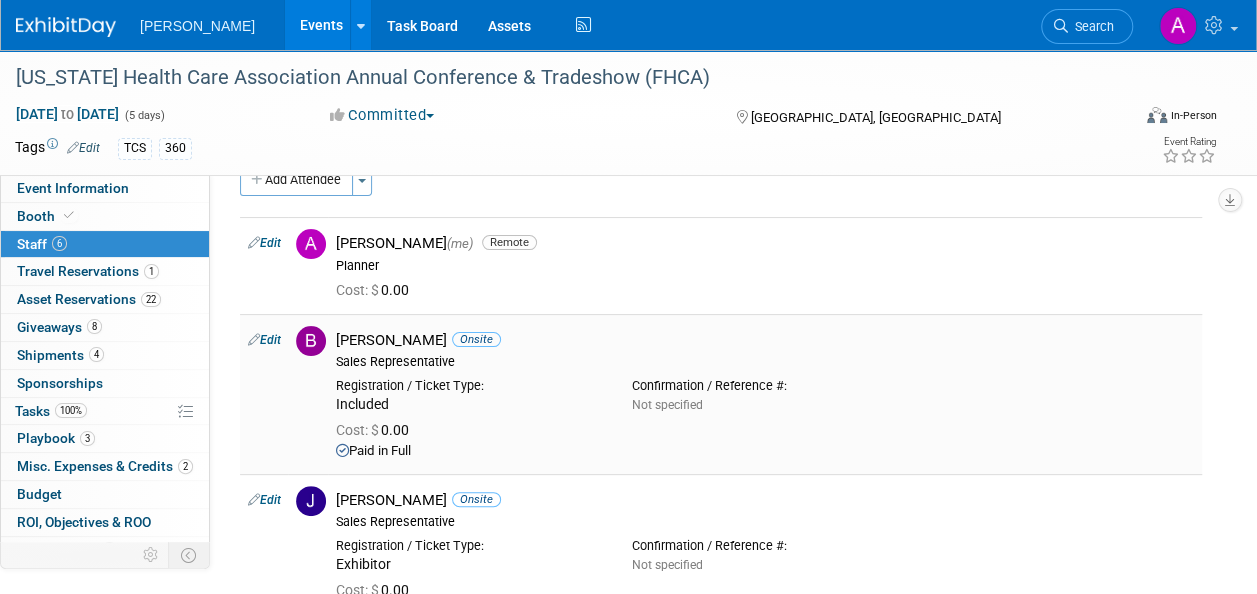 scroll, scrollTop: 0, scrollLeft: 0, axis: both 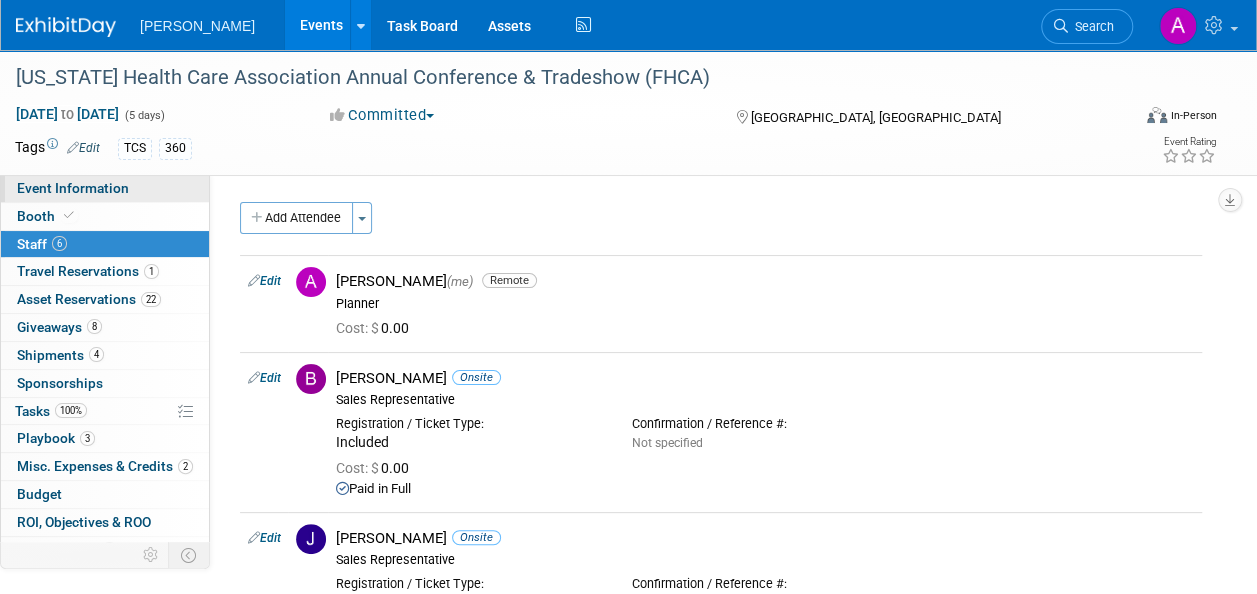 click on "Event Information" at bounding box center [73, 188] 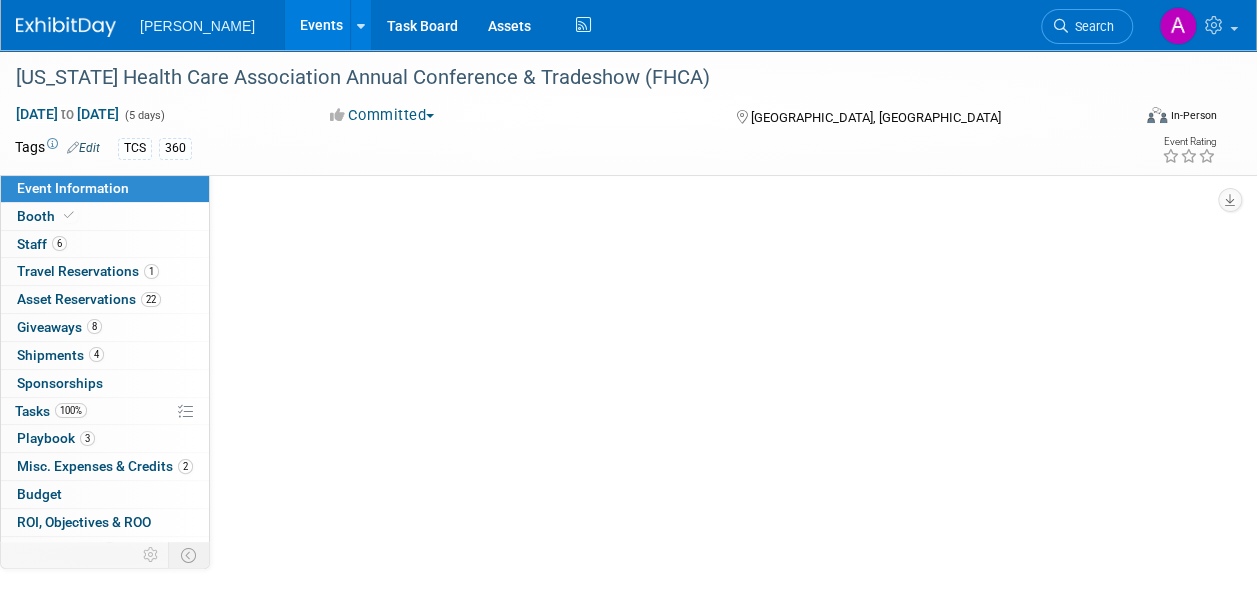 select on "Exhibitor" 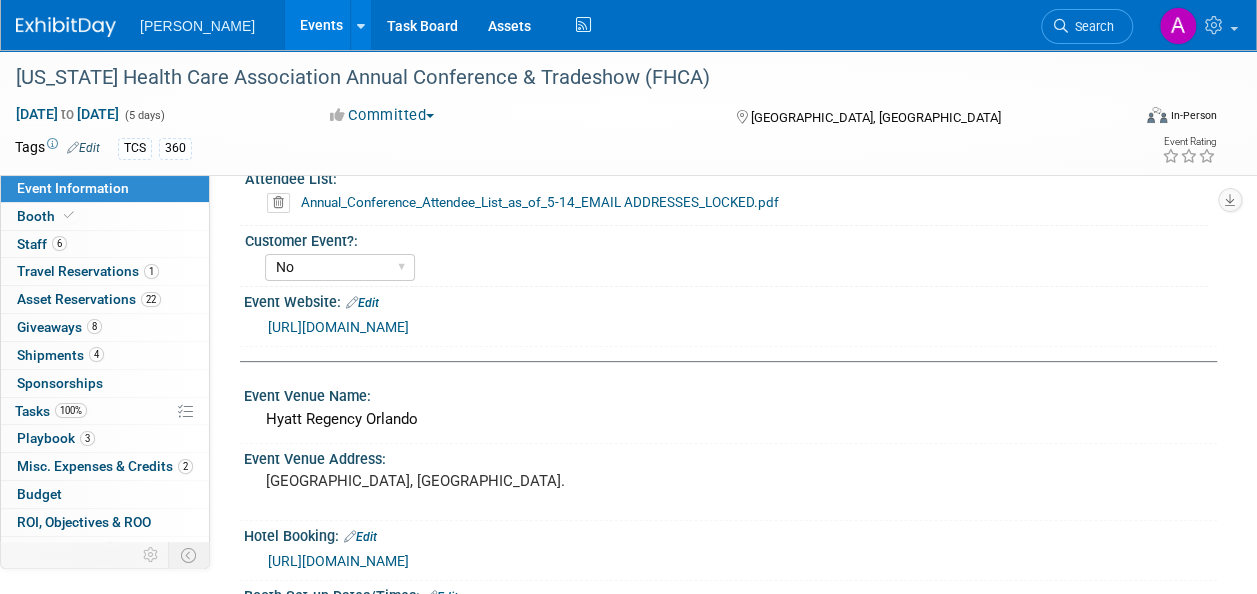 scroll, scrollTop: 200, scrollLeft: 0, axis: vertical 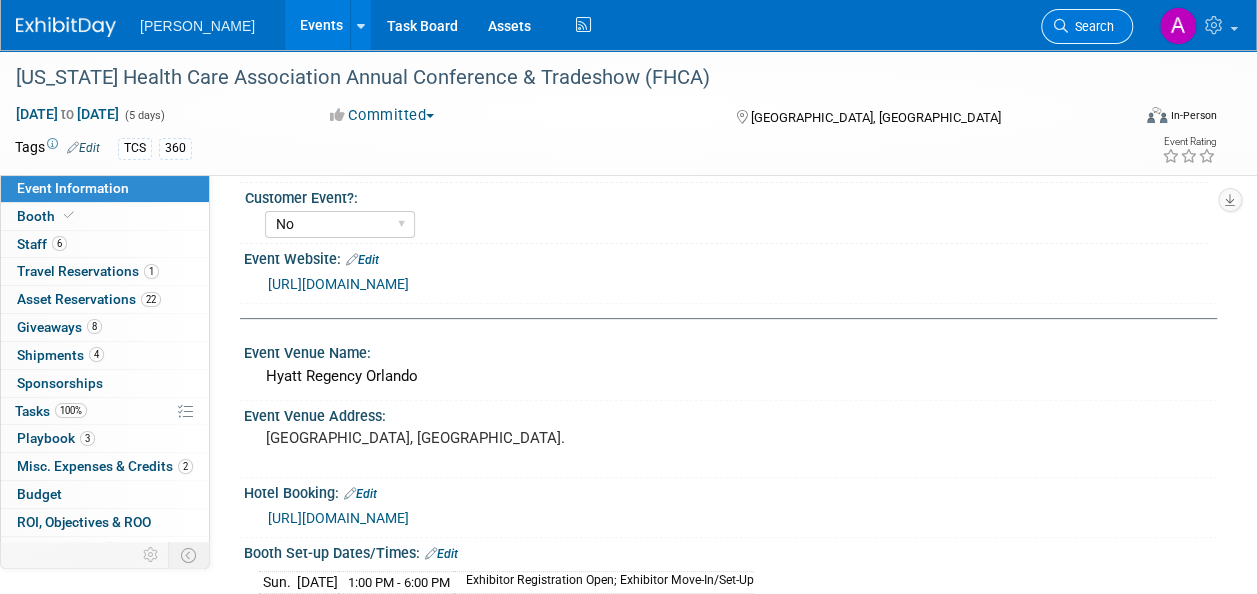 click on "Search" at bounding box center (1087, 26) 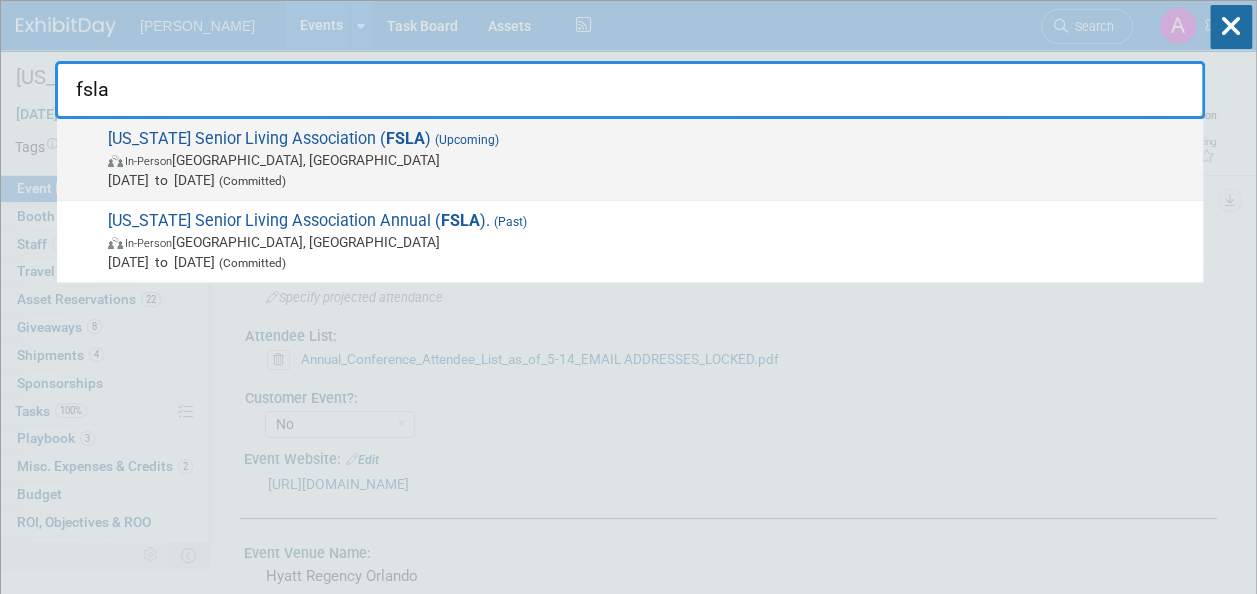 type on "fsla" 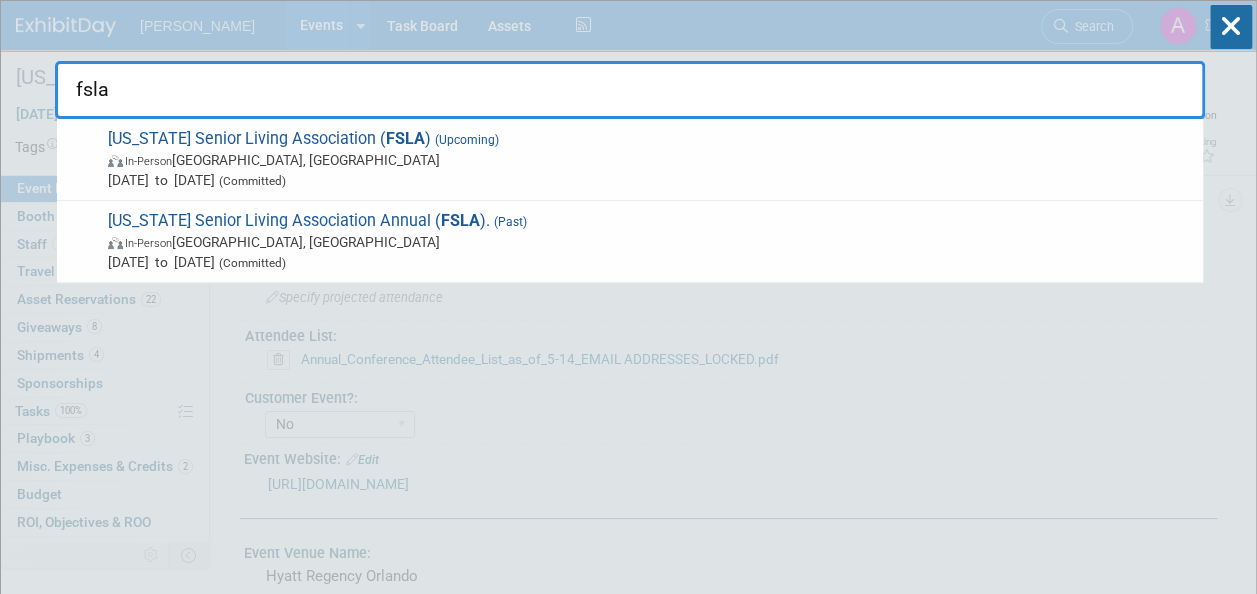 click on "In-Person     Fort Lauderdale, FL" at bounding box center (650, 160) 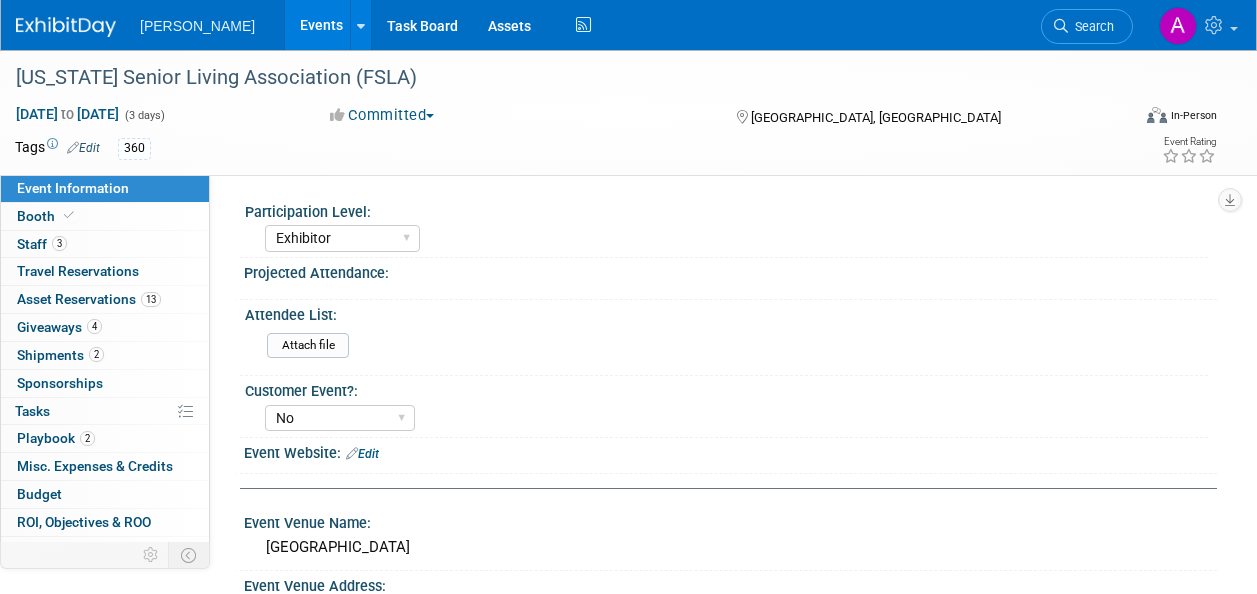 select on "Exhibitor" 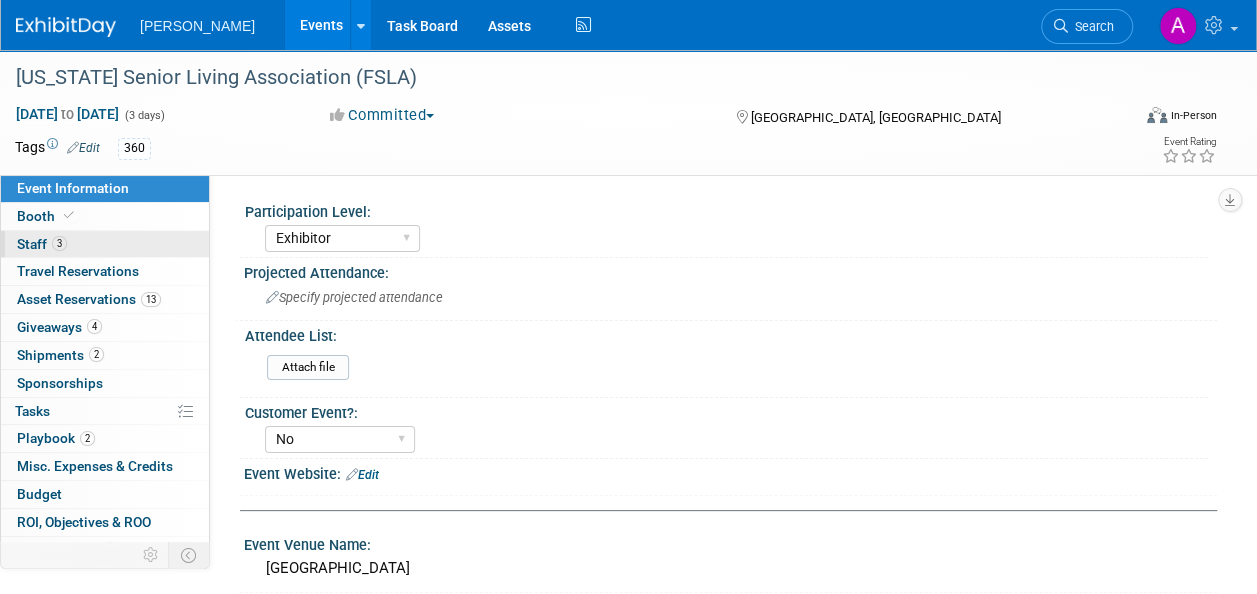 scroll, scrollTop: 0, scrollLeft: 0, axis: both 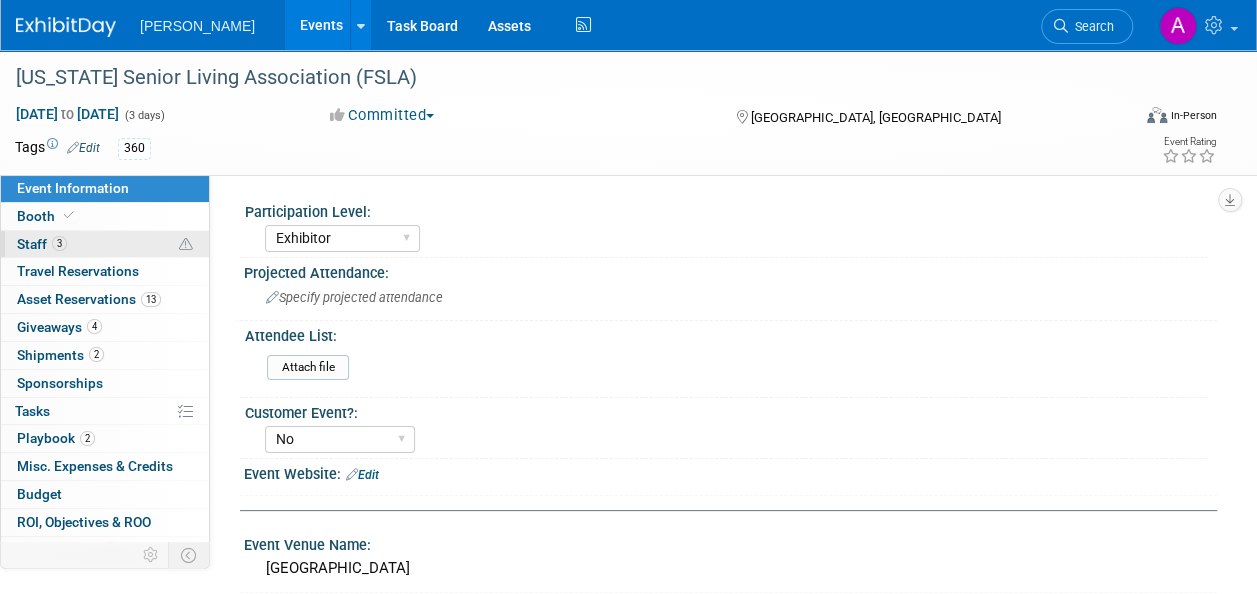 click on "Staff 3" at bounding box center [42, 244] 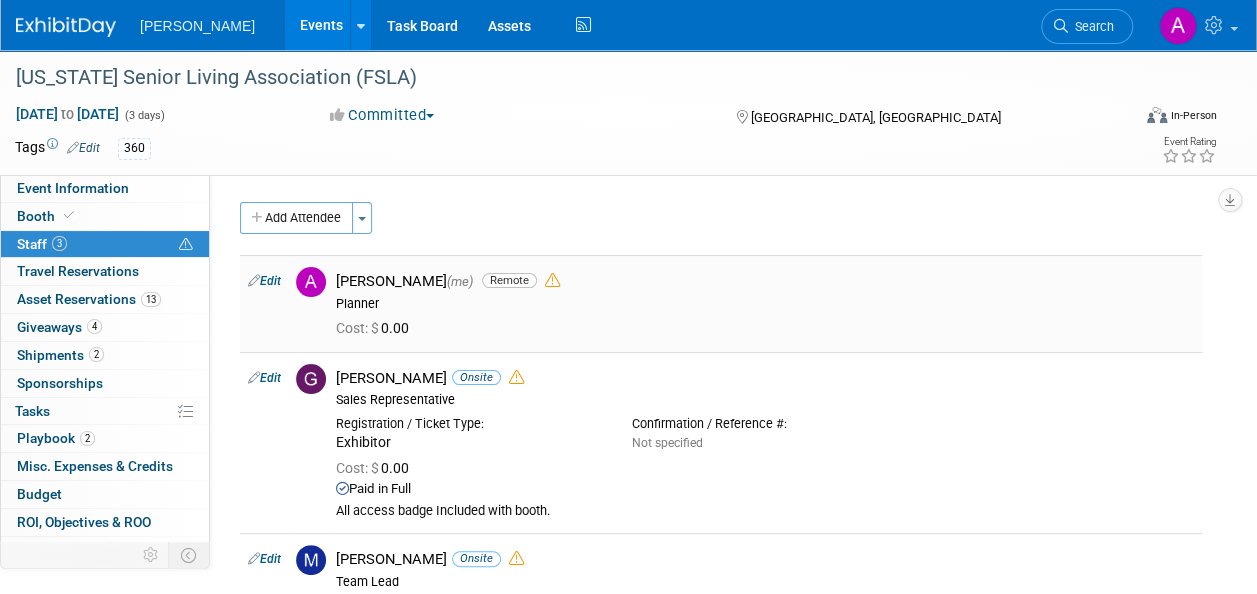 scroll, scrollTop: 100, scrollLeft: 0, axis: vertical 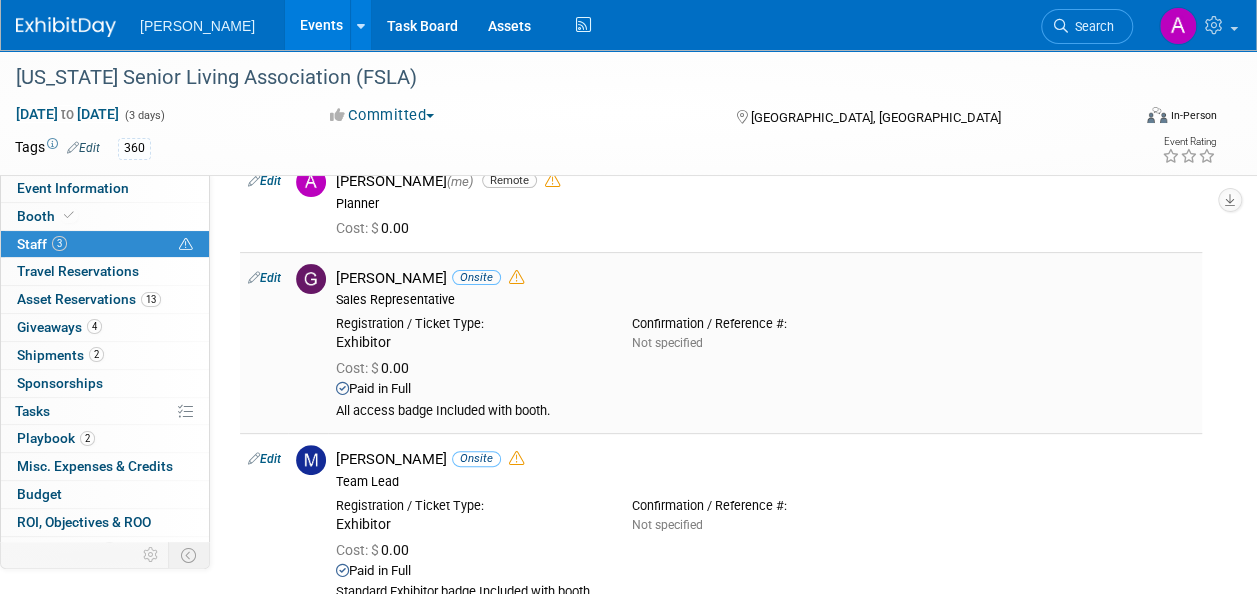 click on "Registration / Ticket Type:
Exhibitor
Confirmation / Reference #:
Not specified" at bounding box center (765, 330) 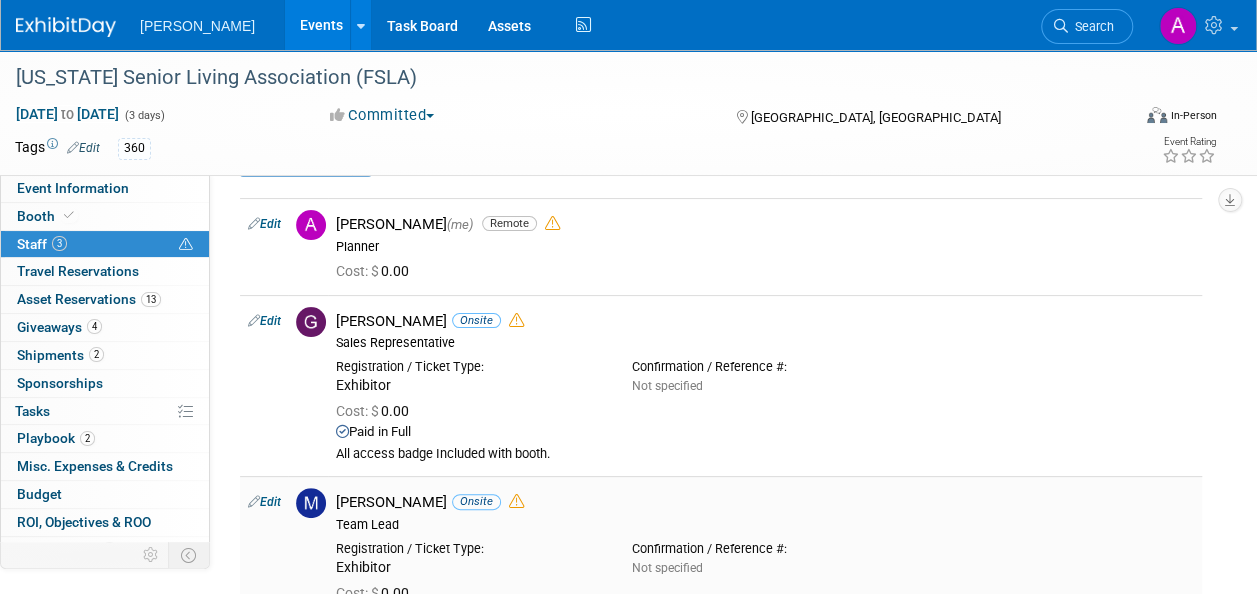 scroll, scrollTop: 0, scrollLeft: 0, axis: both 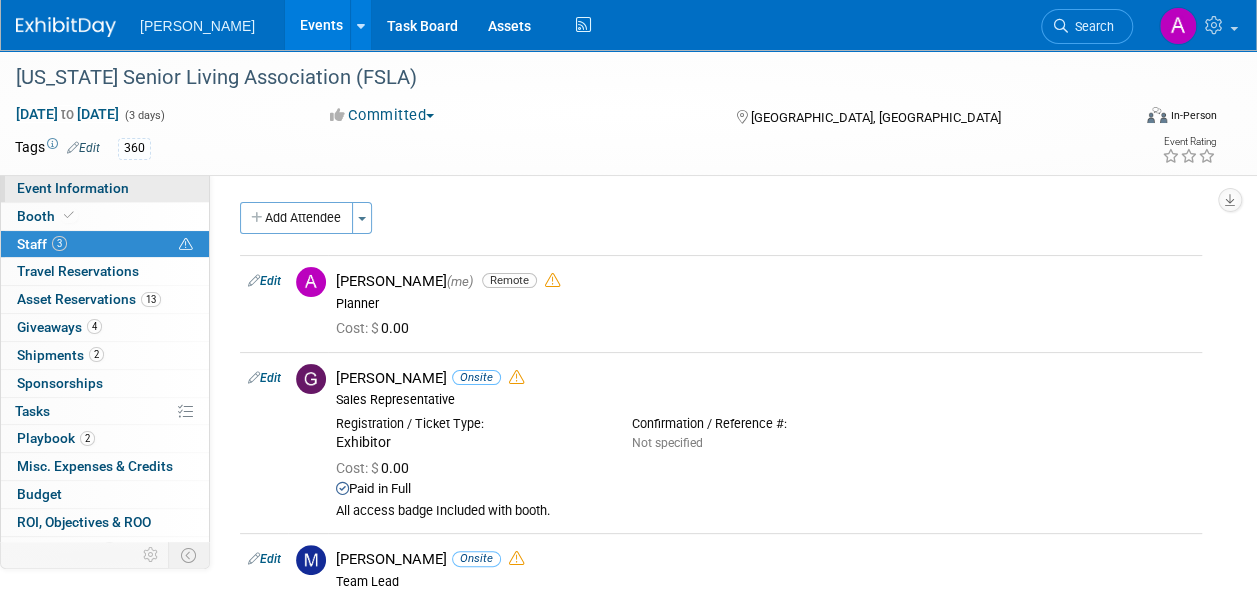 drag, startPoint x: 104, startPoint y: 186, endPoint x: 148, endPoint y: 198, distance: 45.607018 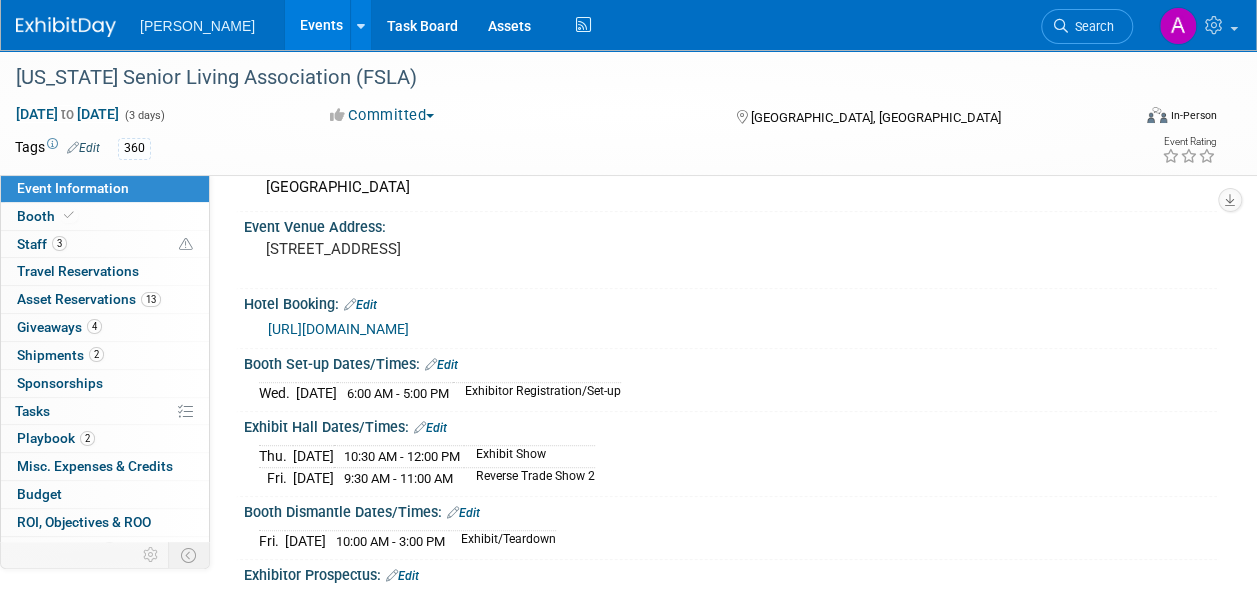 scroll, scrollTop: 400, scrollLeft: 0, axis: vertical 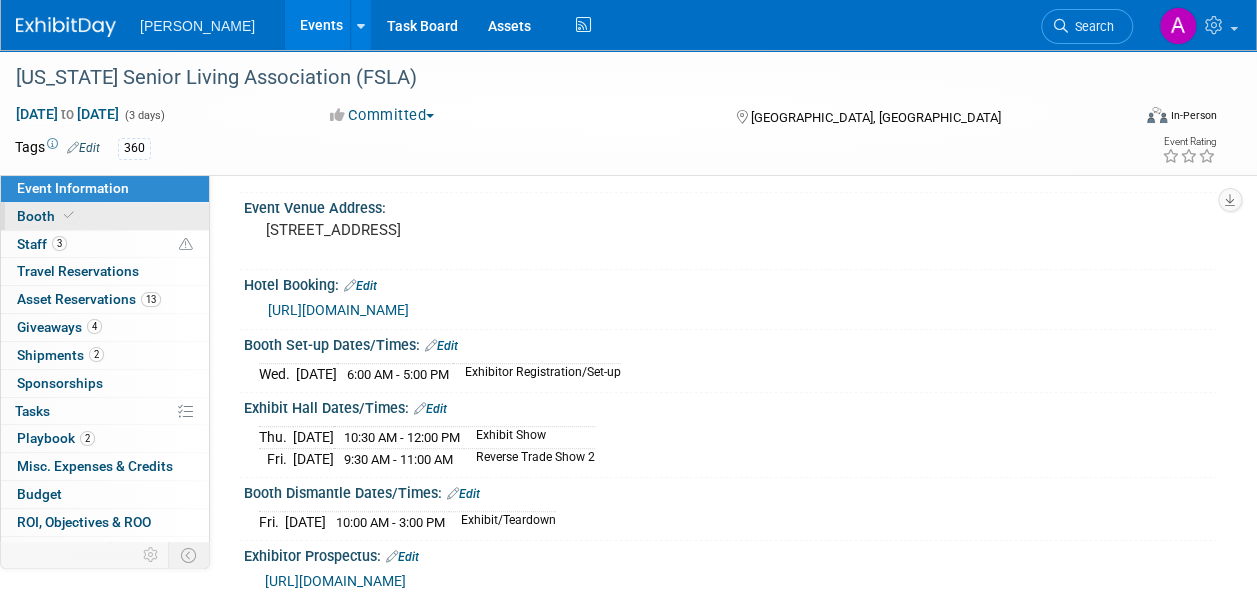 click on "Booth" at bounding box center (47, 216) 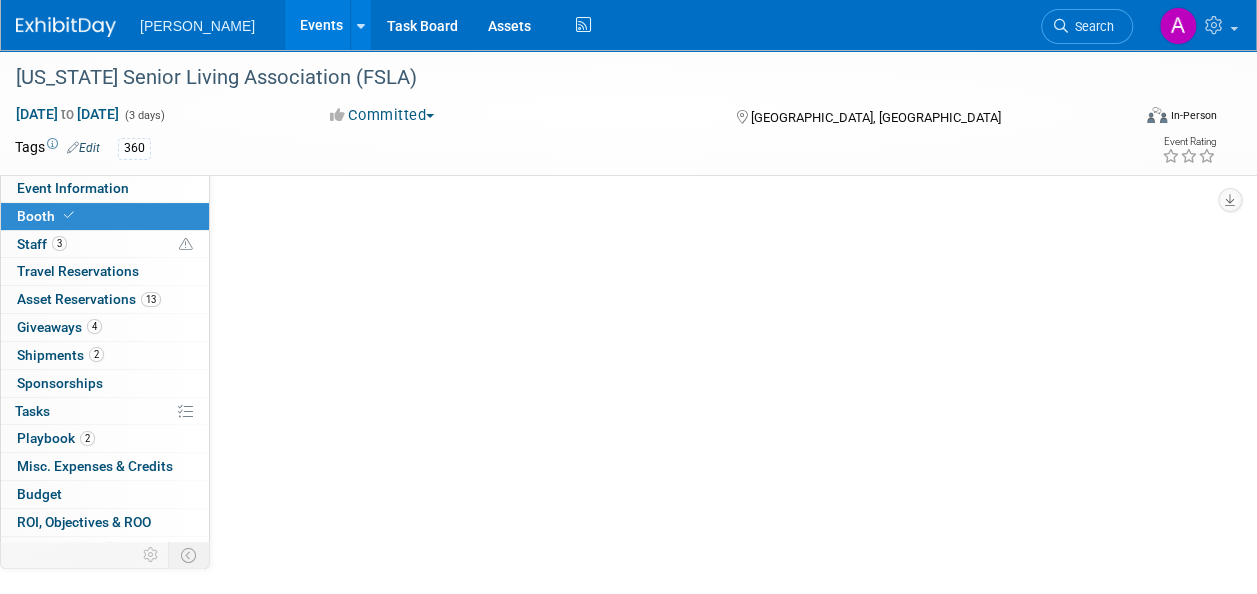 scroll, scrollTop: 0, scrollLeft: 0, axis: both 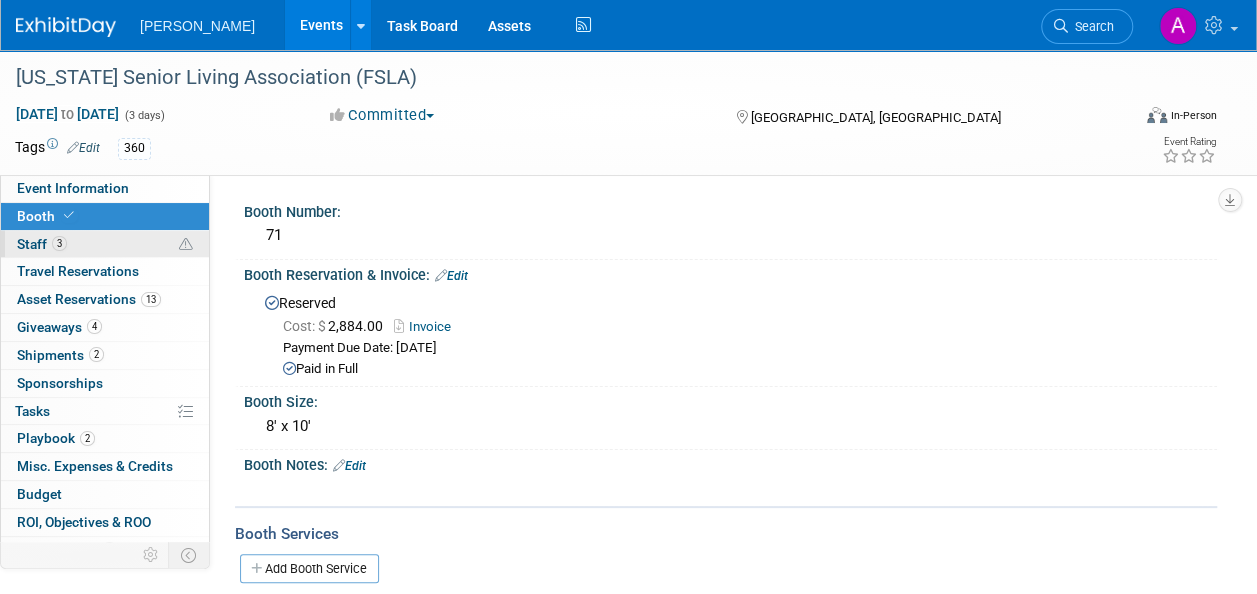 click on "3
Staff 3" at bounding box center [105, 244] 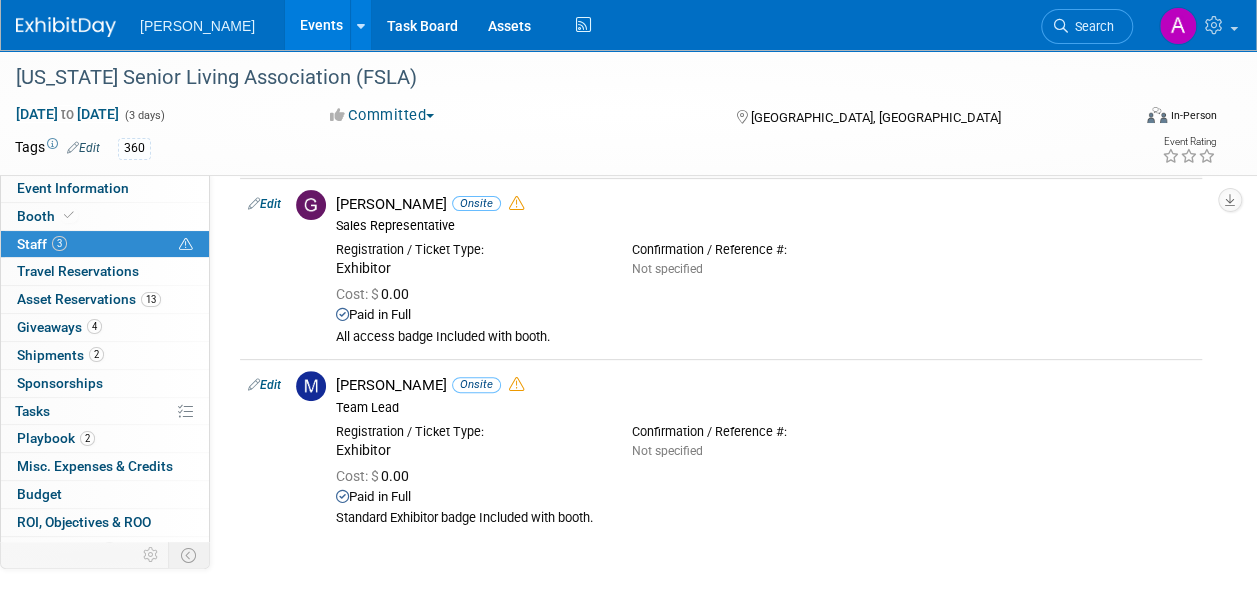 scroll, scrollTop: 0, scrollLeft: 0, axis: both 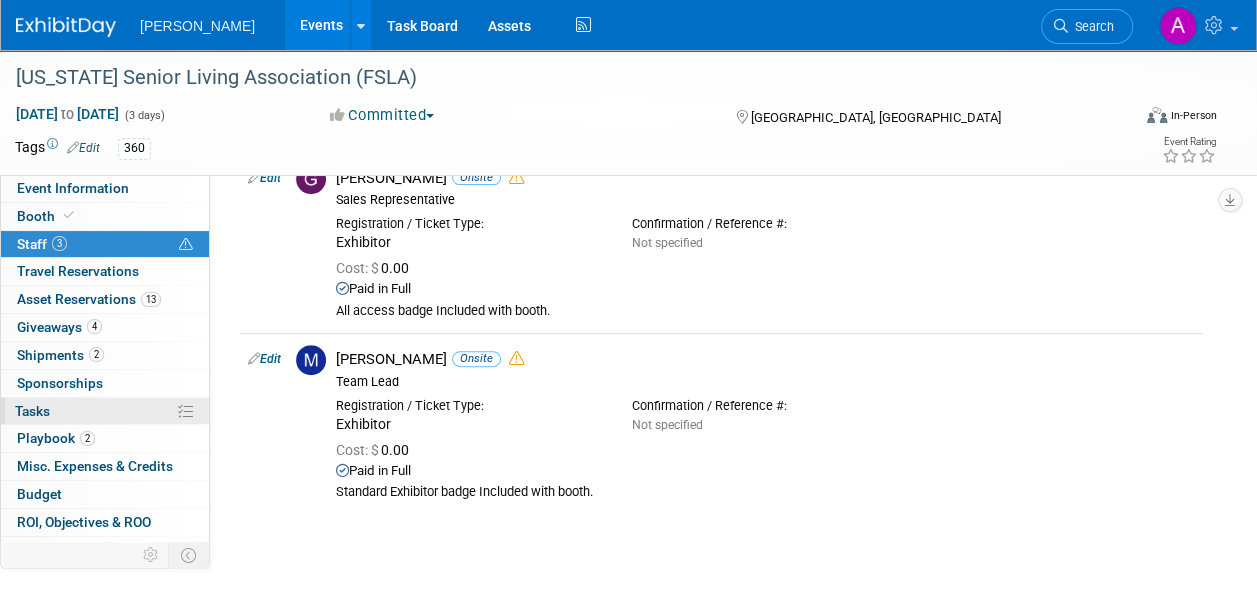 click on "0%
Tasks 0%" at bounding box center [105, 411] 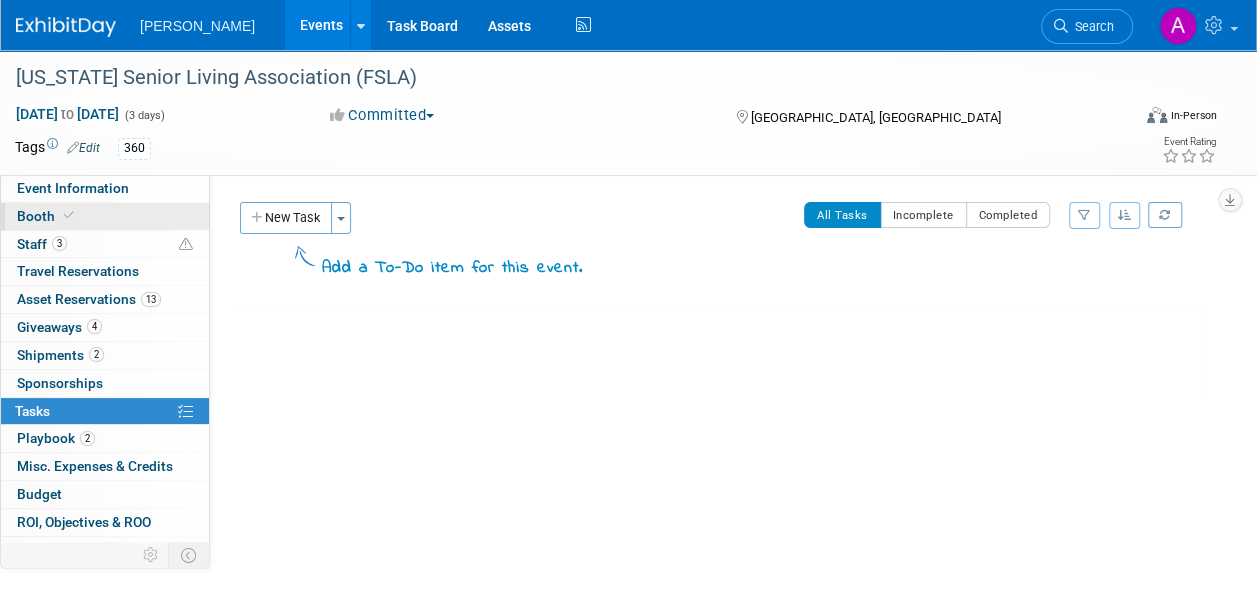 click on "Booth" at bounding box center (47, 216) 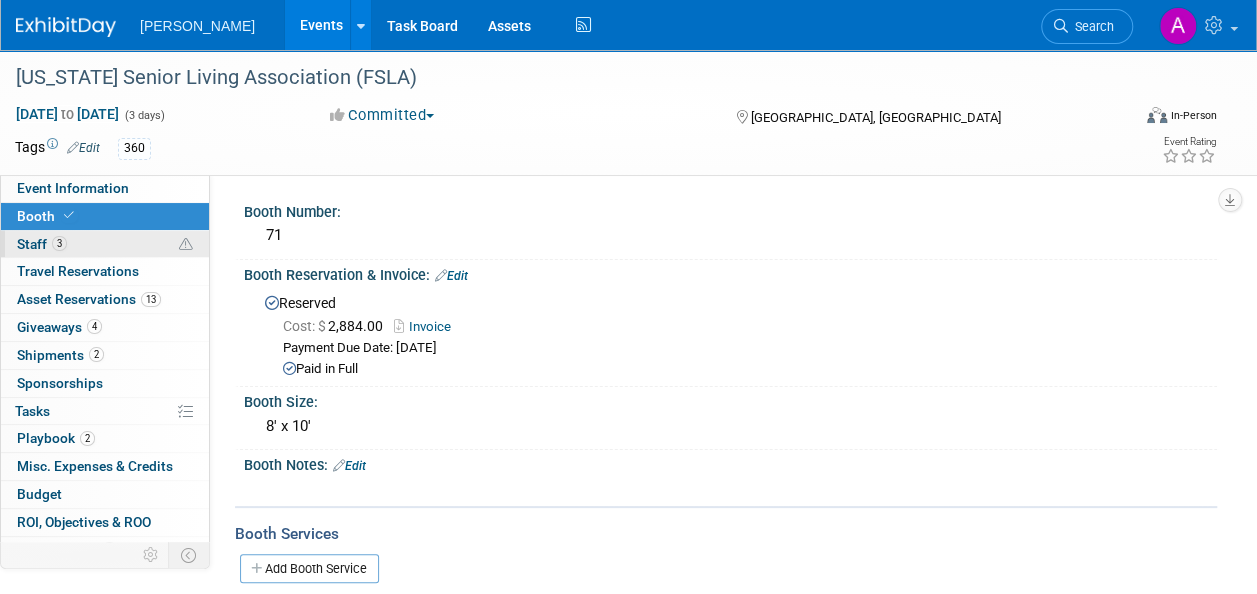 click on "3
Staff 3" at bounding box center (105, 244) 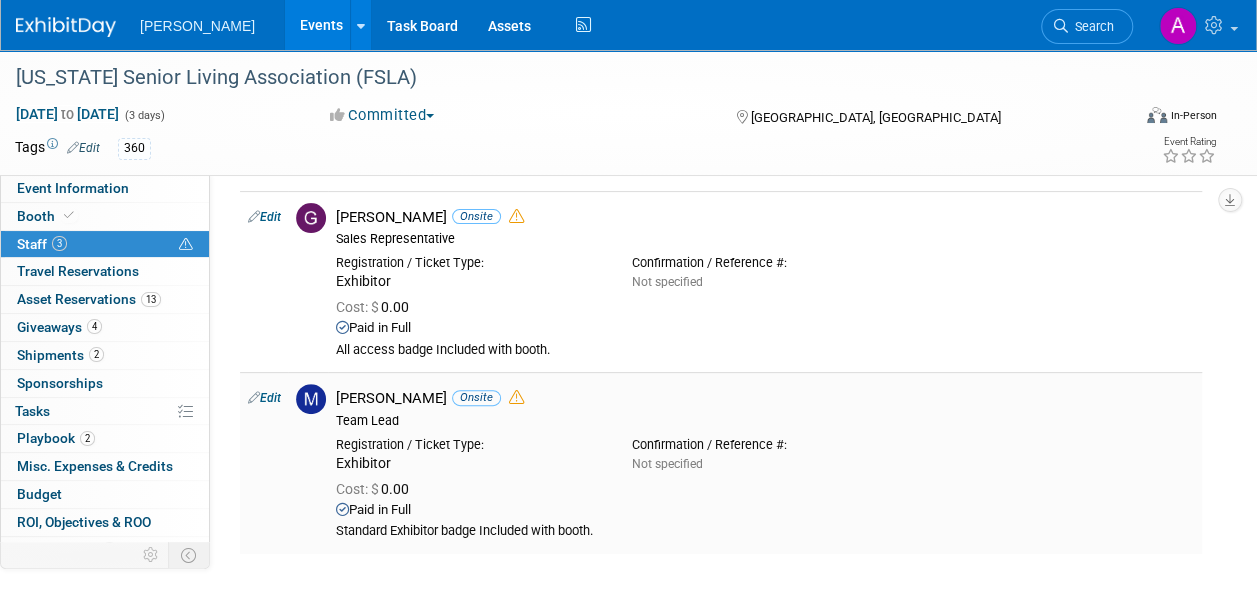 scroll, scrollTop: 300, scrollLeft: 0, axis: vertical 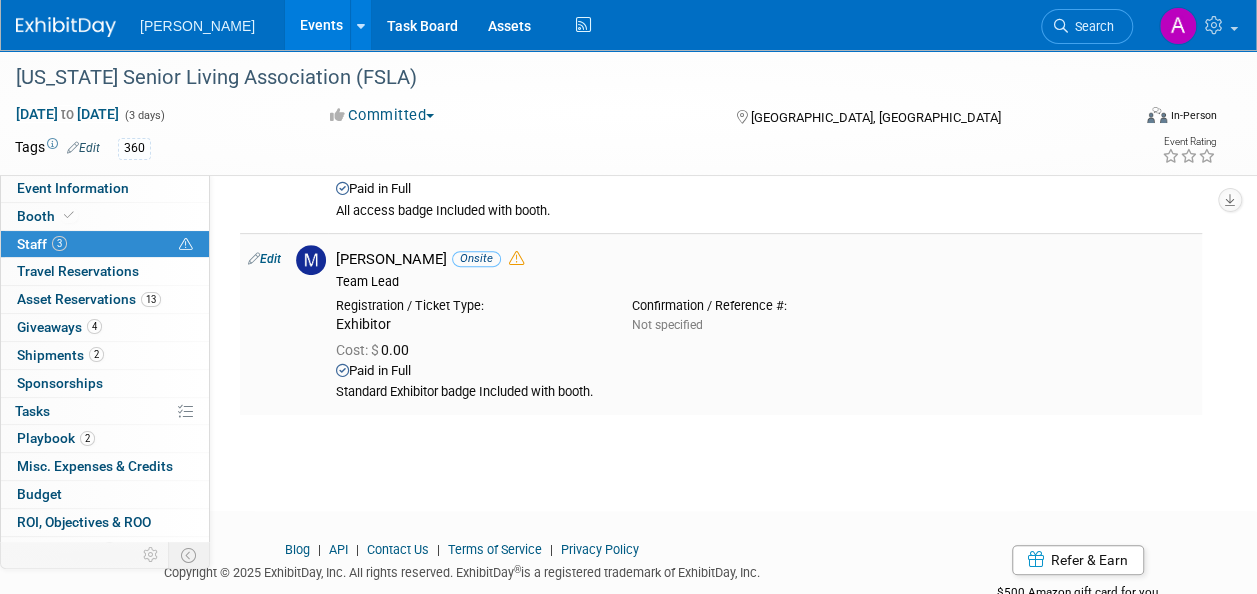 click on "Edit" at bounding box center [264, 259] 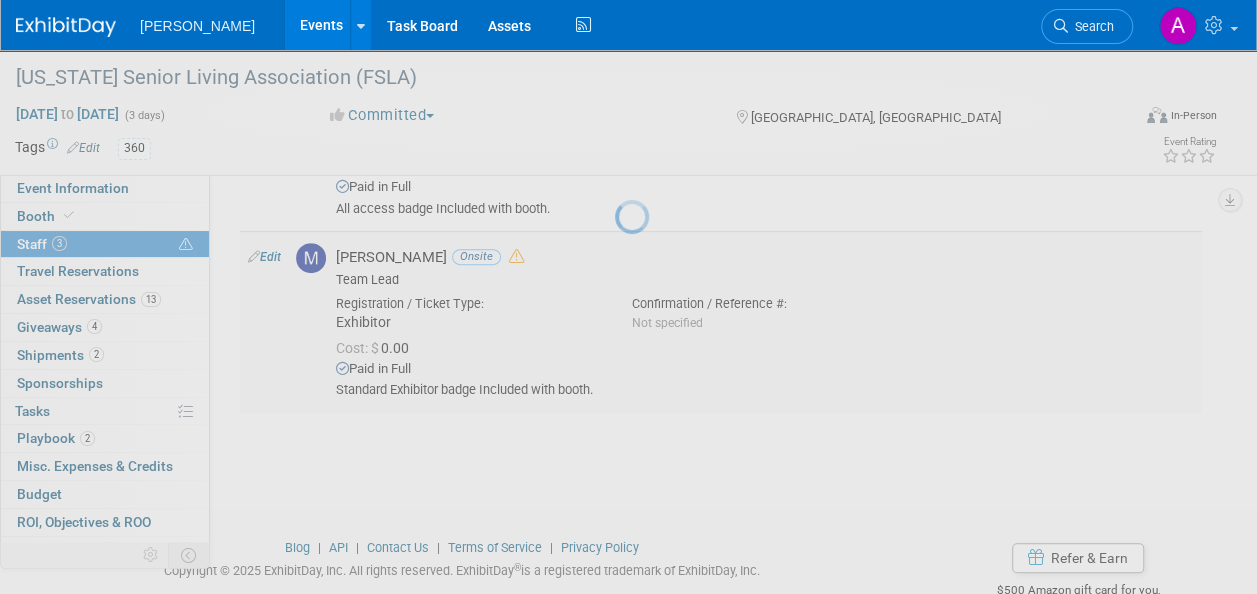 select on "580ce3d4-310d-40fe-9485-dc2d55f88310" 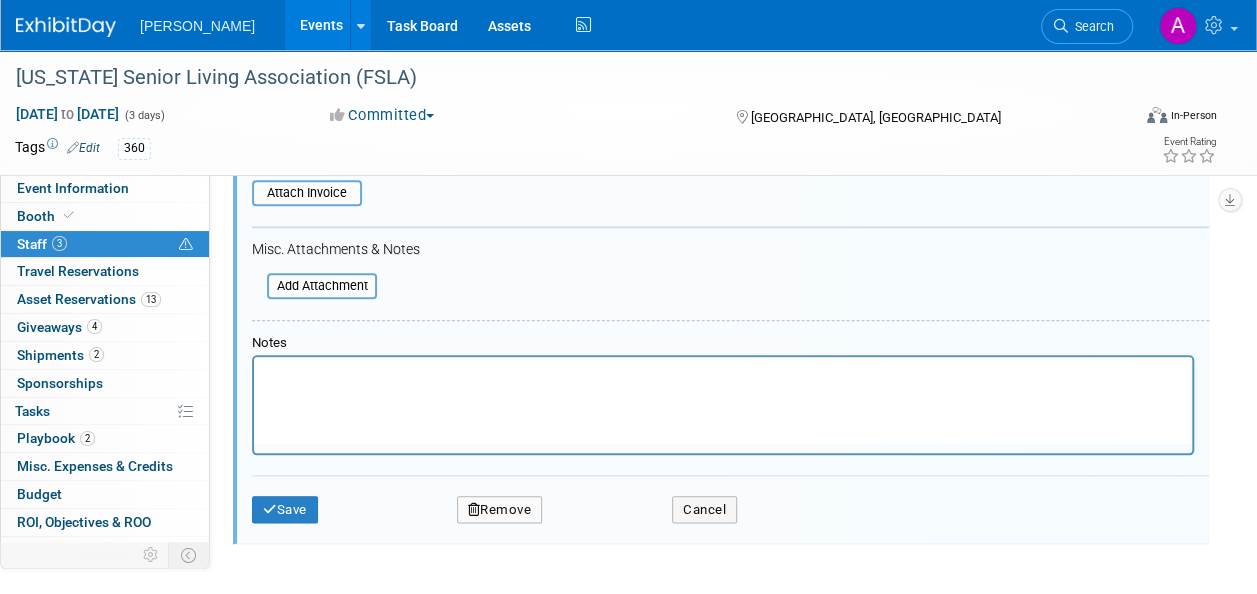scroll, scrollTop: 905, scrollLeft: 0, axis: vertical 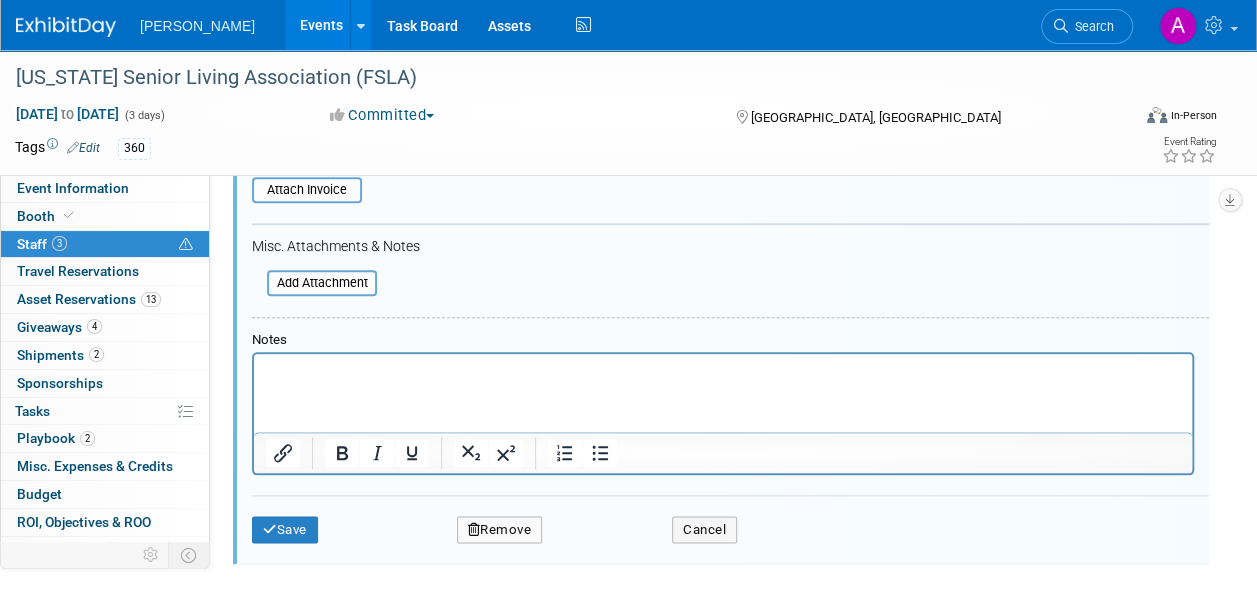 click on "Remove" at bounding box center (500, 530) 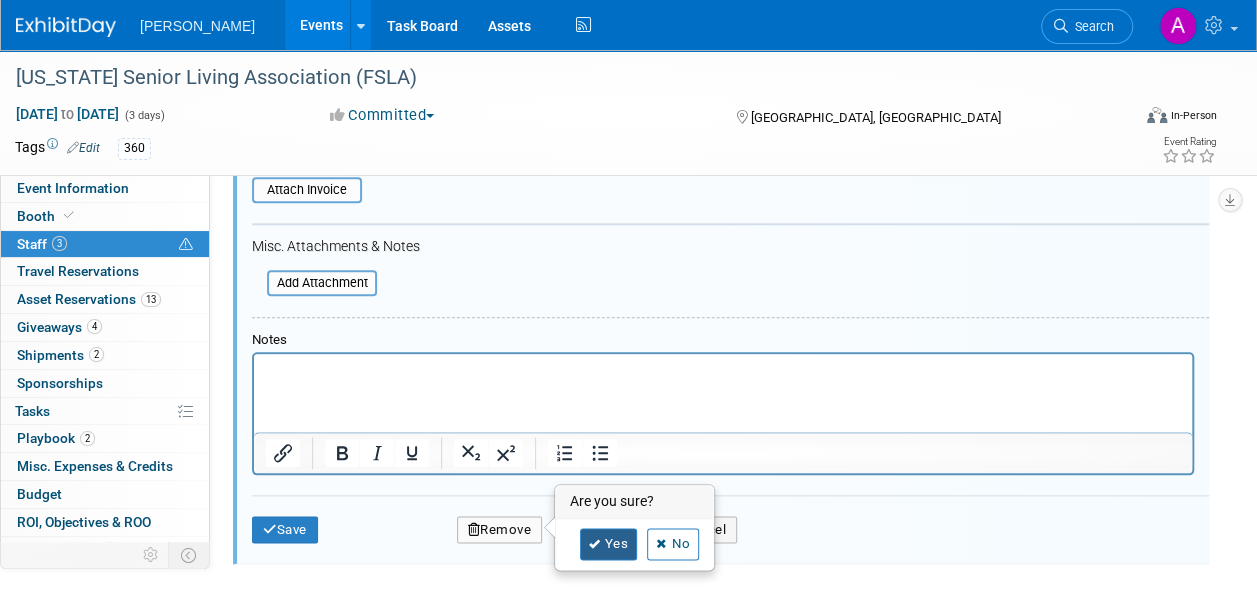 click on "Yes" at bounding box center [609, 544] 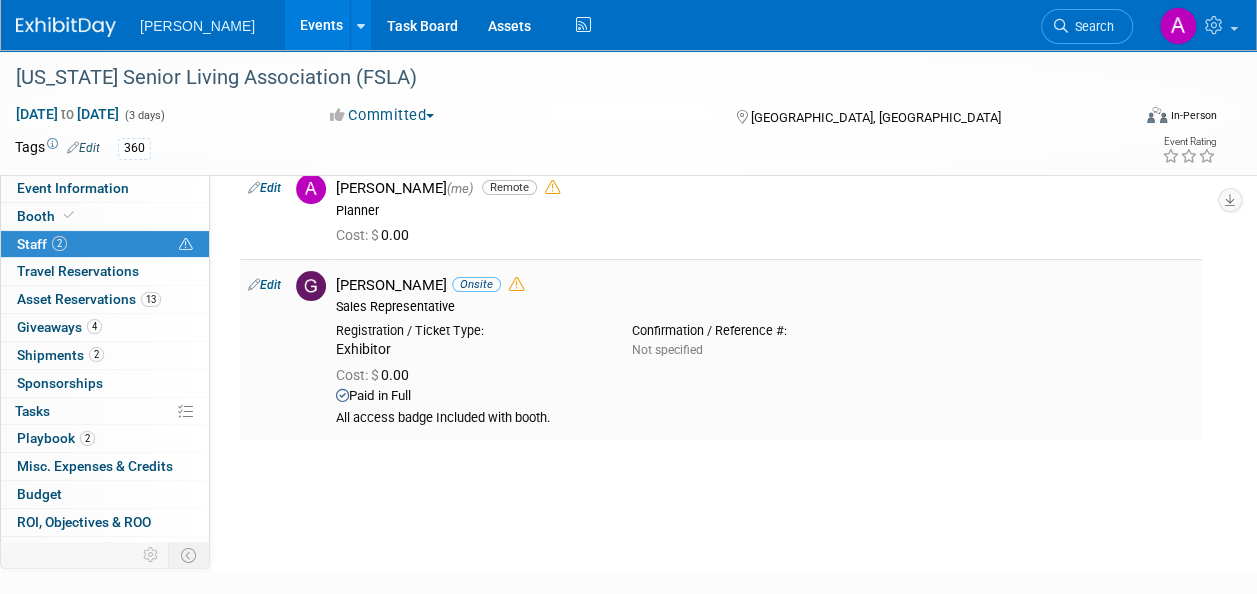 scroll, scrollTop: 210, scrollLeft: 0, axis: vertical 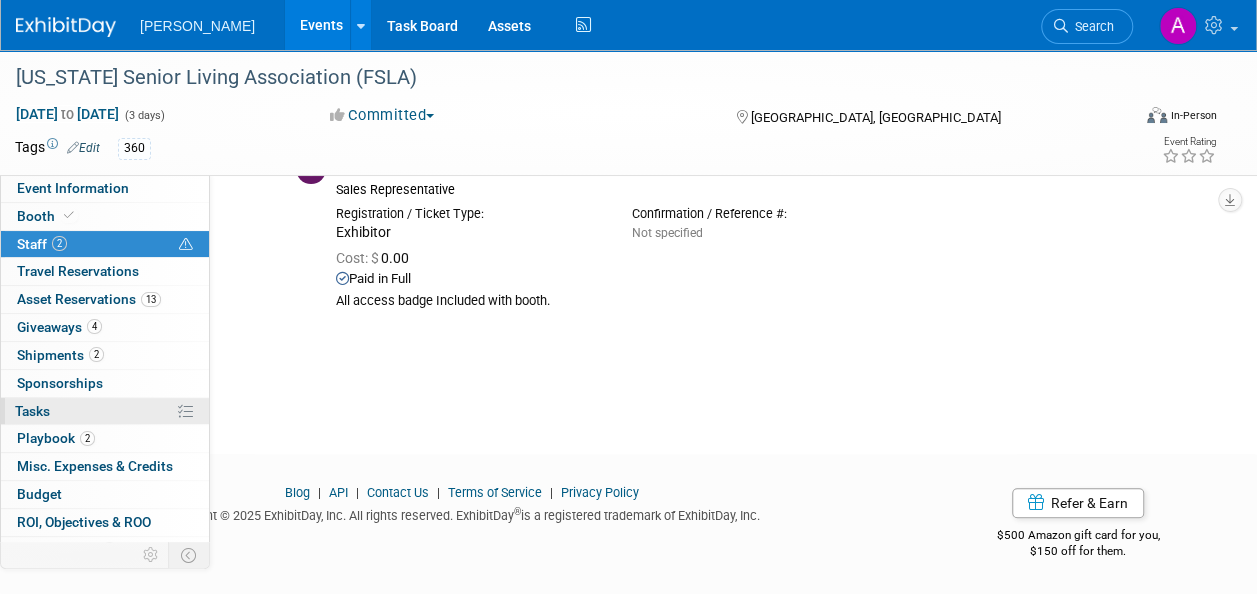 click on "0%
Tasks 0%" at bounding box center [105, 411] 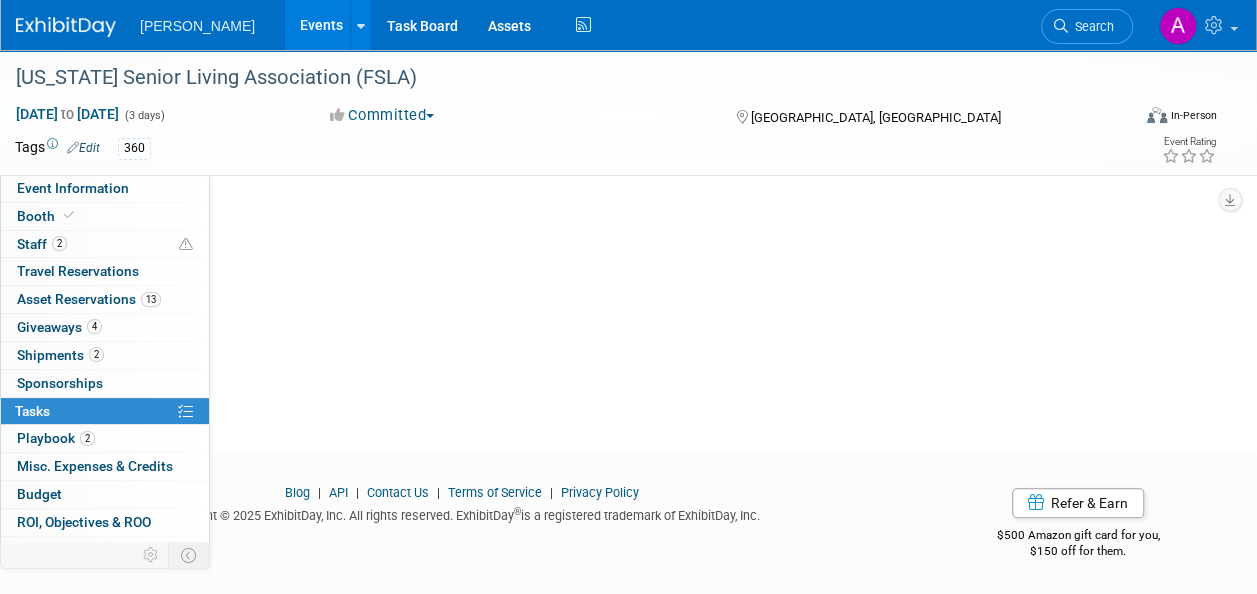 scroll, scrollTop: 0, scrollLeft: 0, axis: both 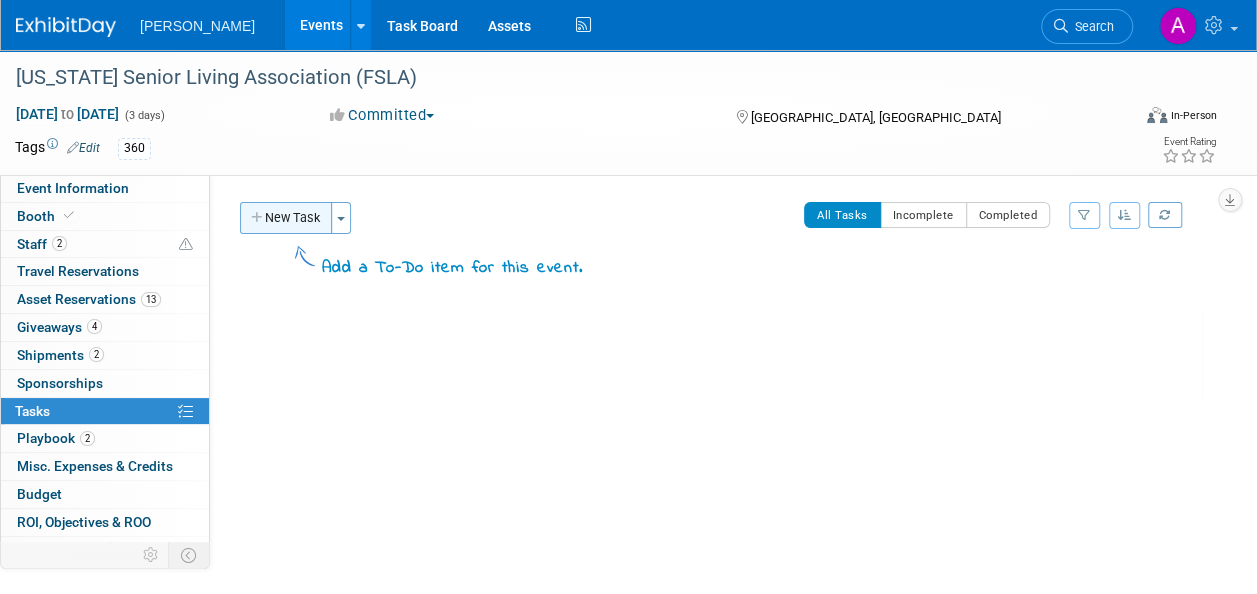 click on "New Task" at bounding box center [286, 218] 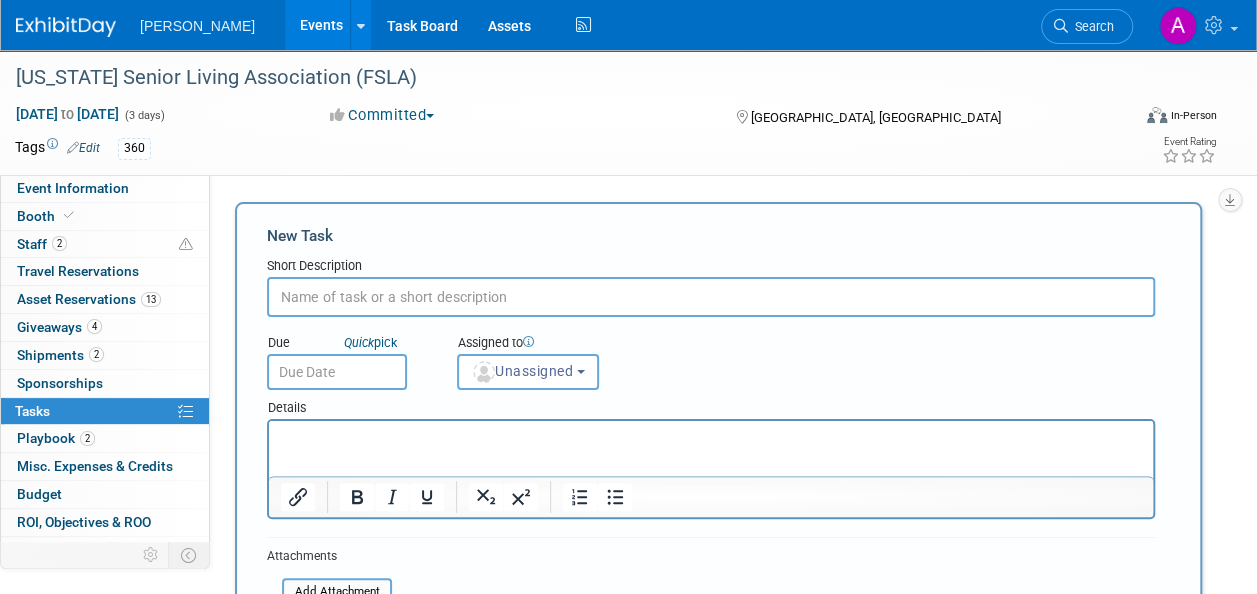 scroll, scrollTop: 0, scrollLeft: 0, axis: both 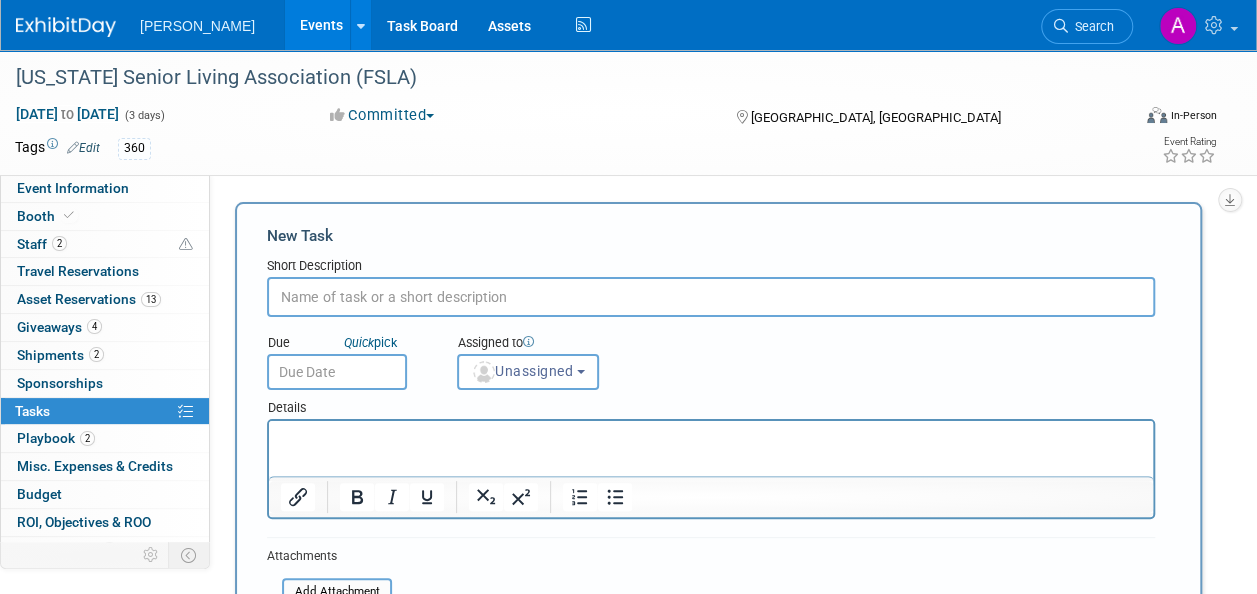 type on "B" 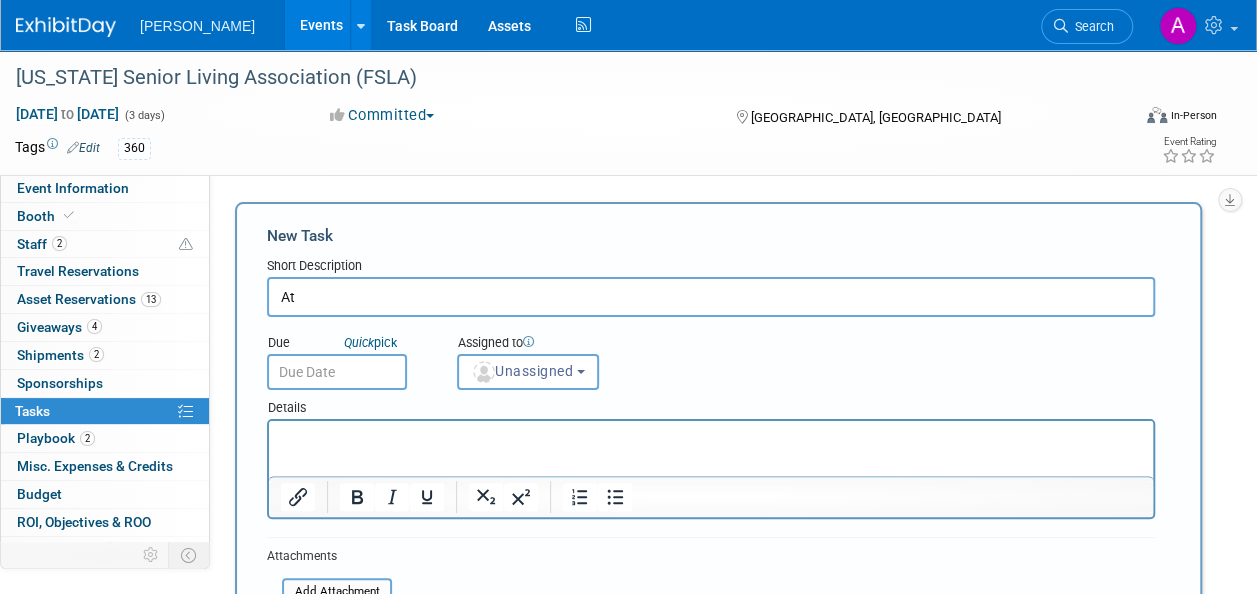 type on "A" 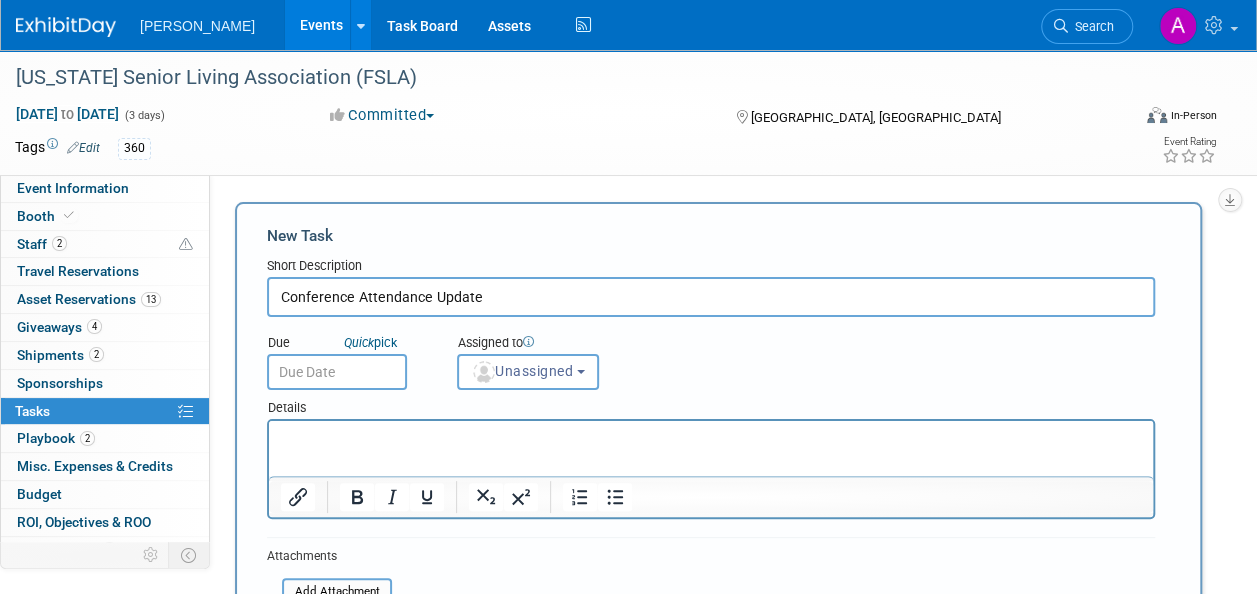 type on "Conference Attendance Update" 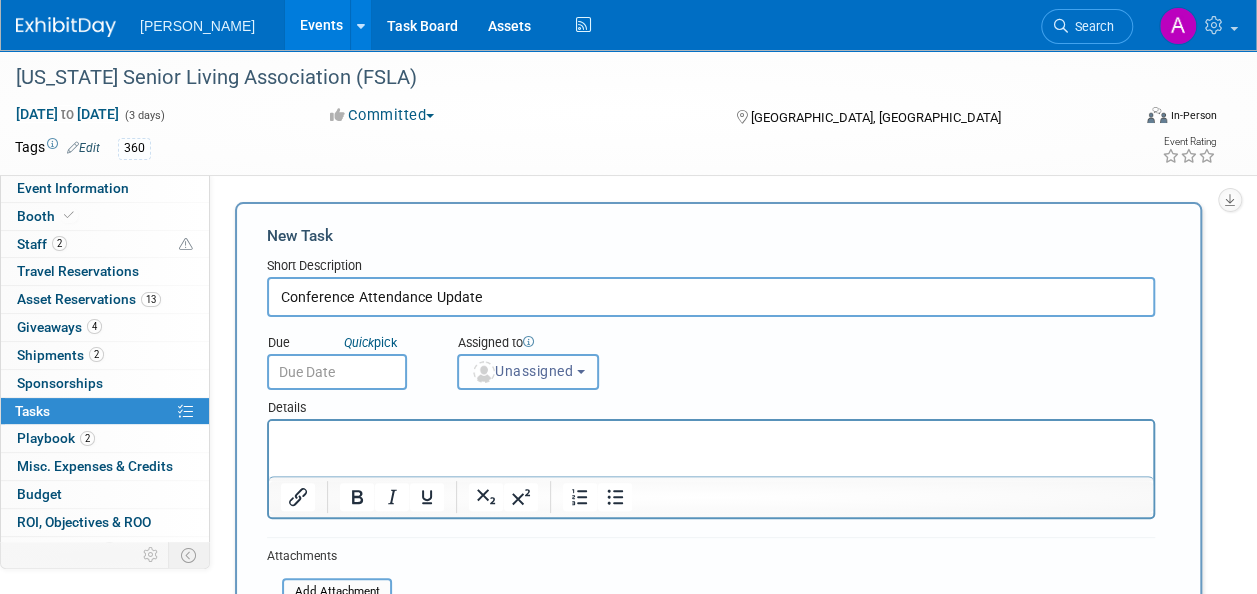 drag, startPoint x: 554, startPoint y: 372, endPoint x: 539, endPoint y: 382, distance: 18.027756 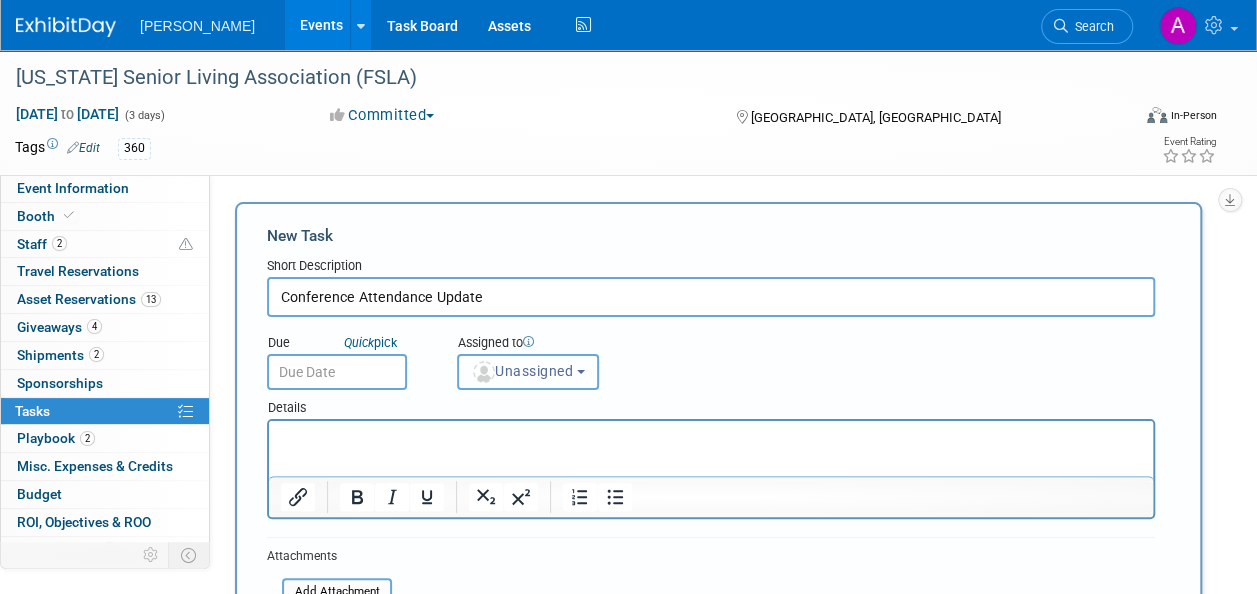 click on "Unassigned" at bounding box center (522, 371) 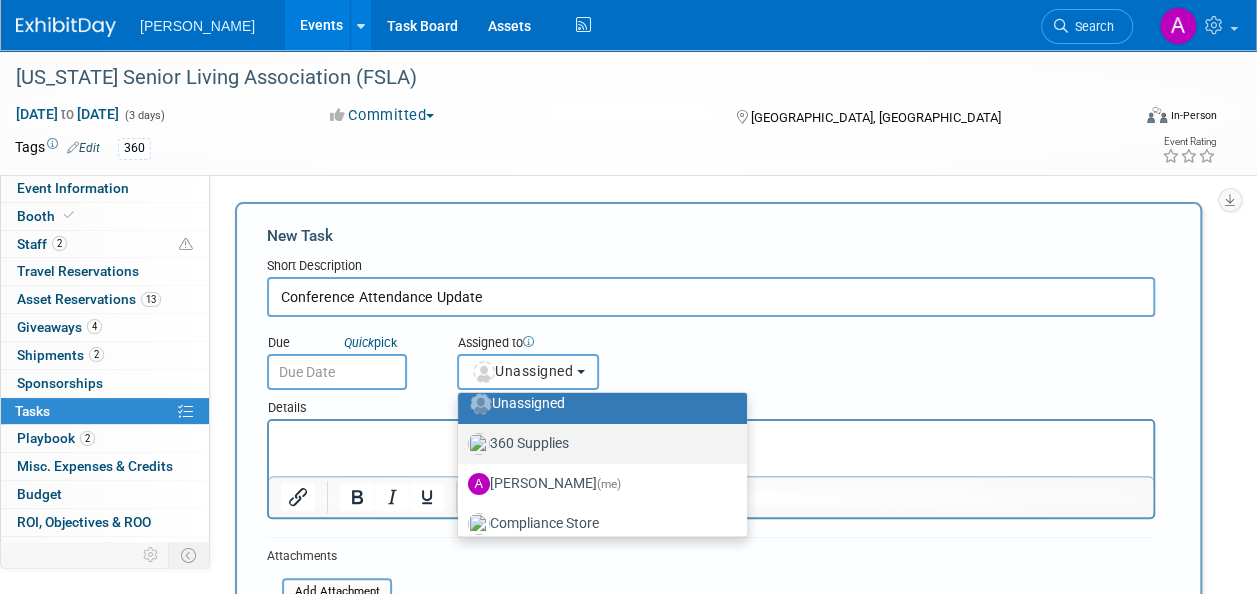 scroll, scrollTop: 100, scrollLeft: 0, axis: vertical 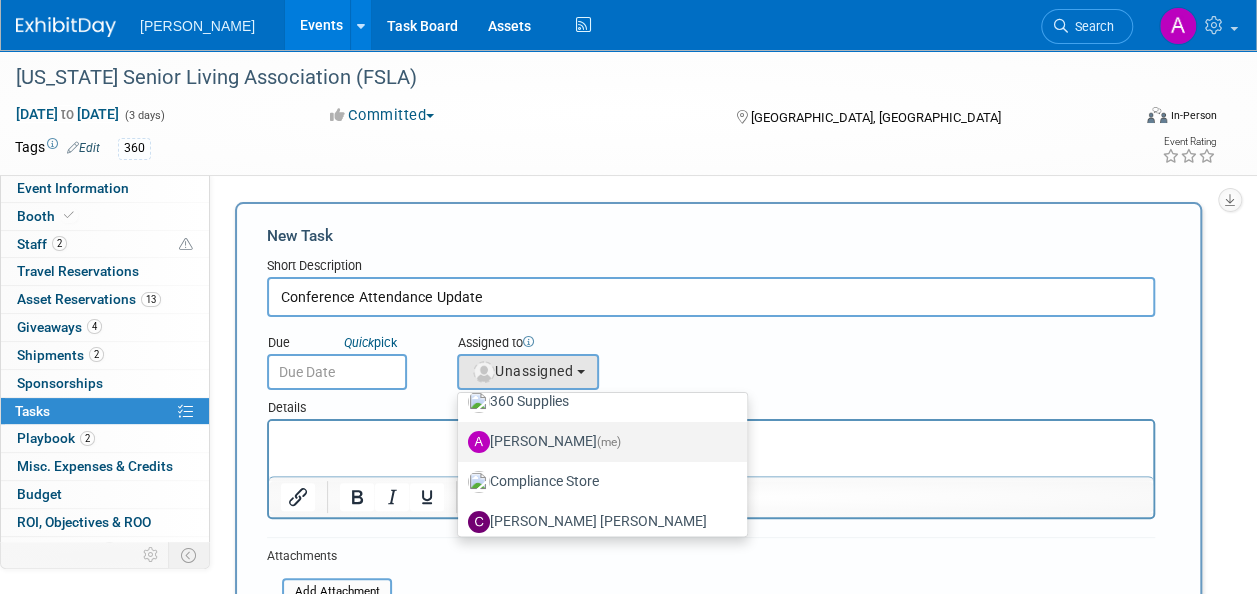 click on "Amber Vincent
(me)" at bounding box center [597, 442] 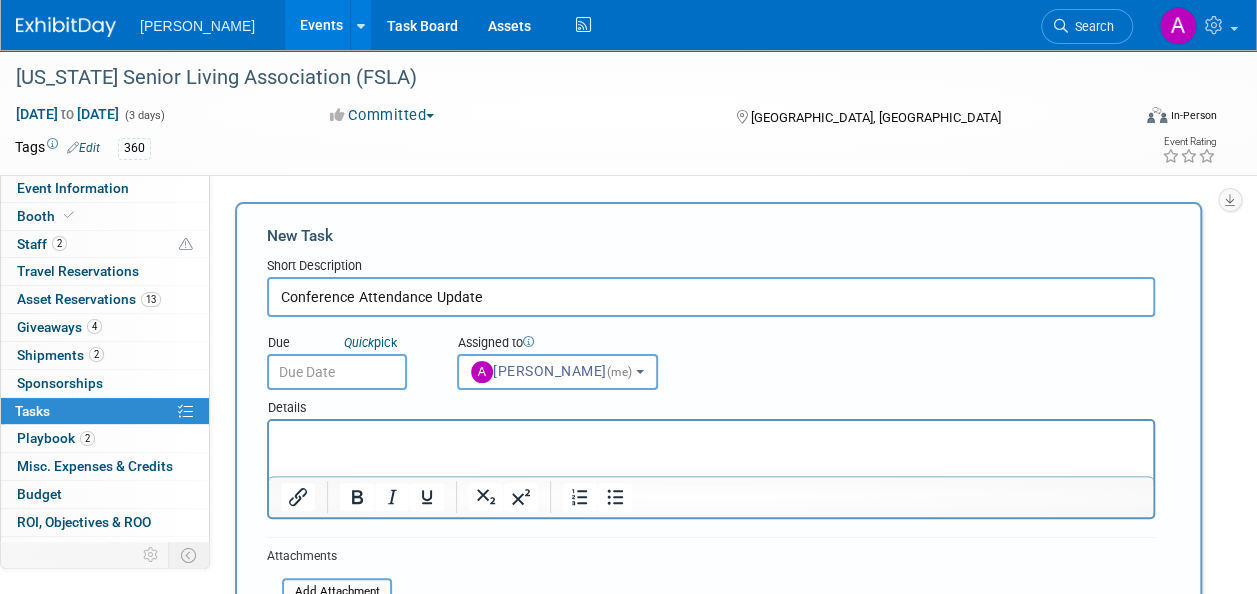 click at bounding box center [711, 439] 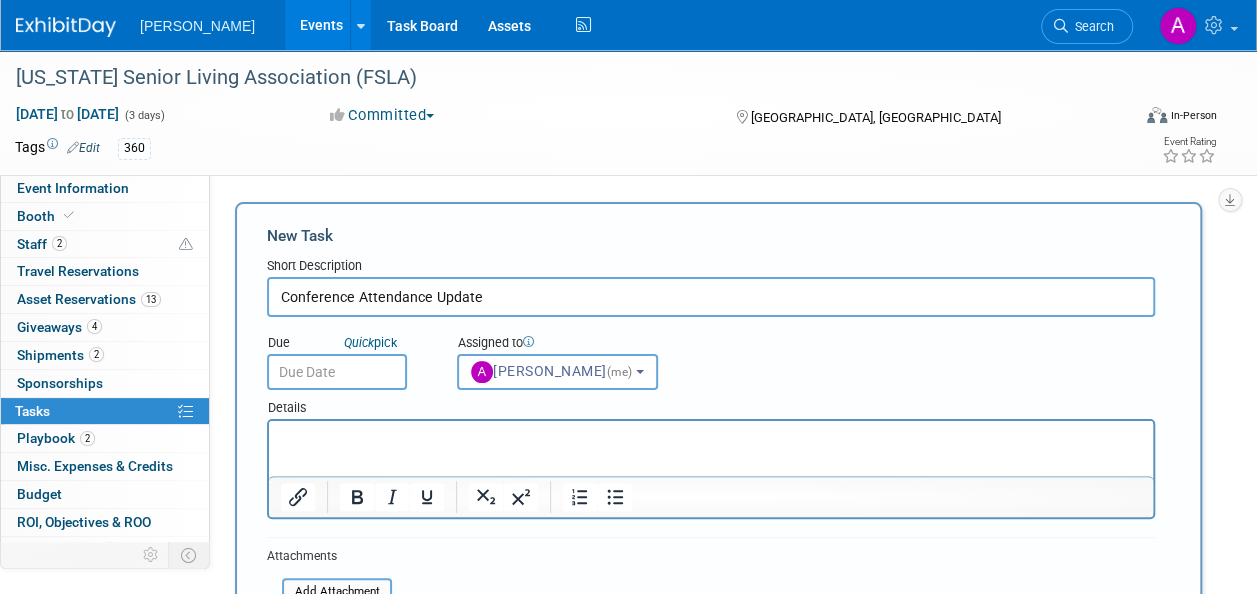 type 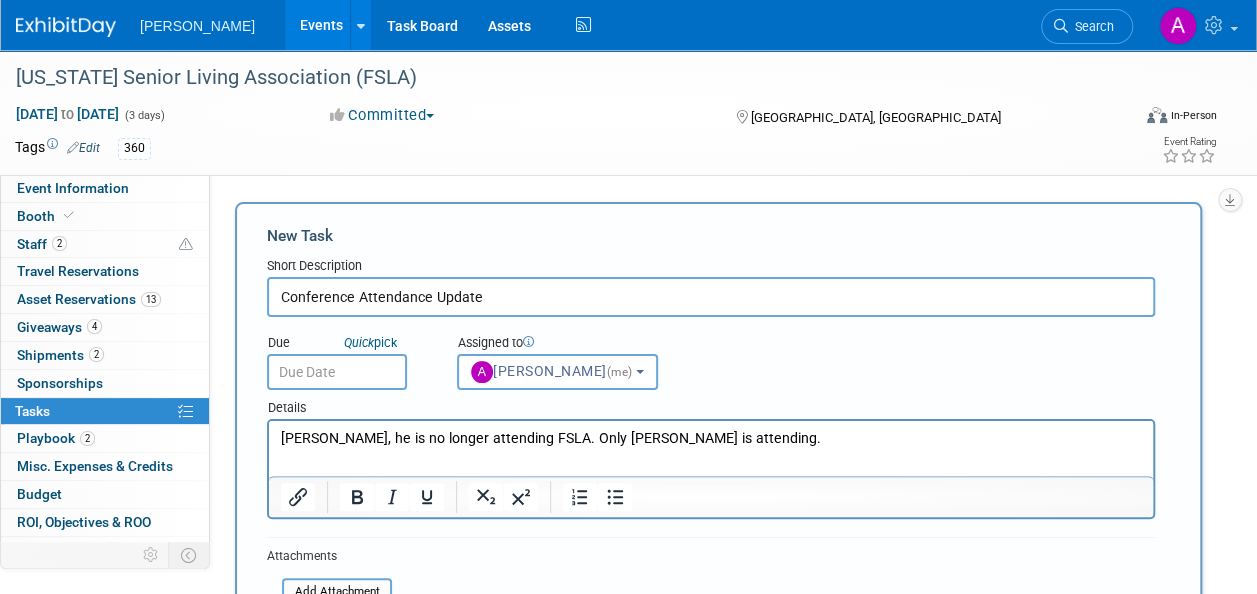 click on "Details" at bounding box center [711, 404] 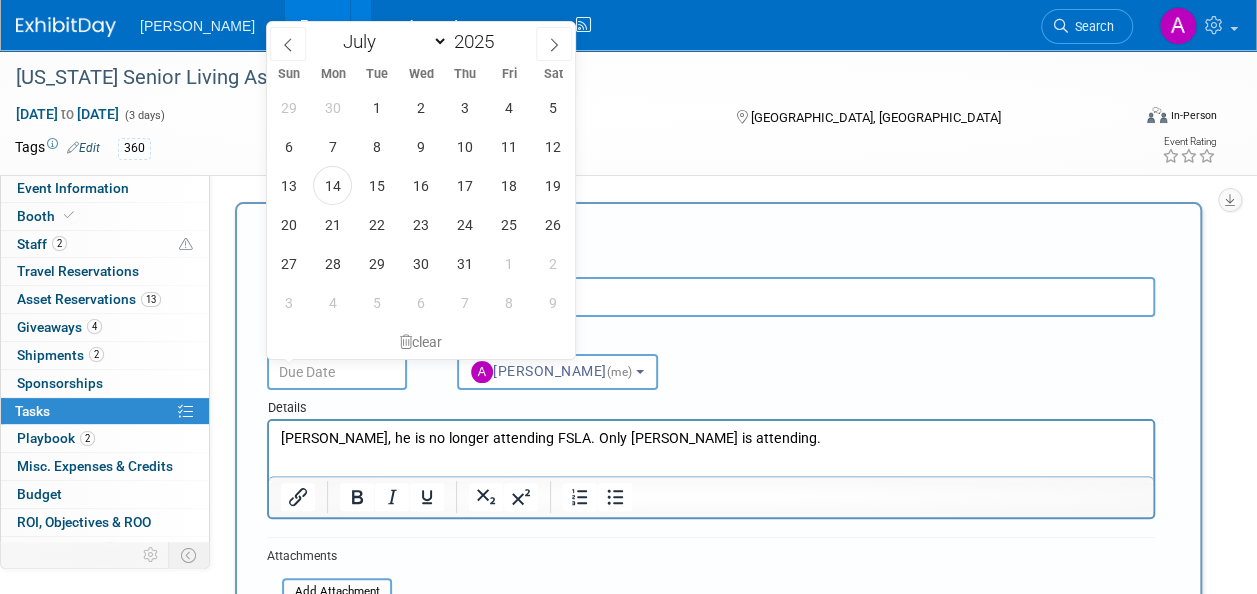 click at bounding box center (337, 372) 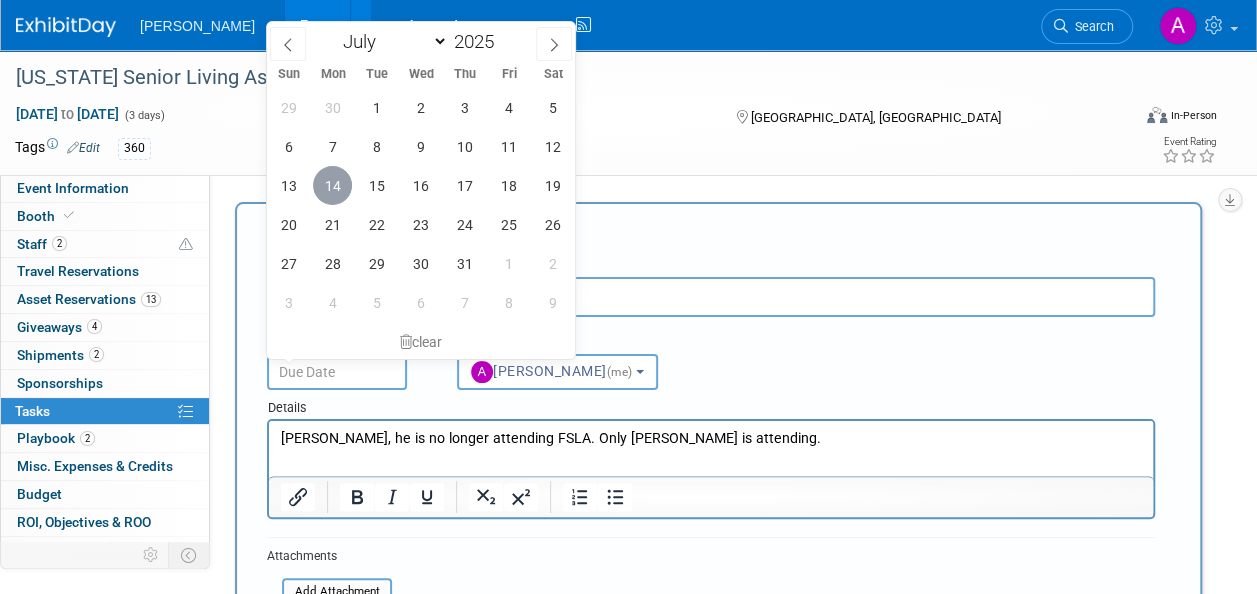 click on "14" at bounding box center [332, 185] 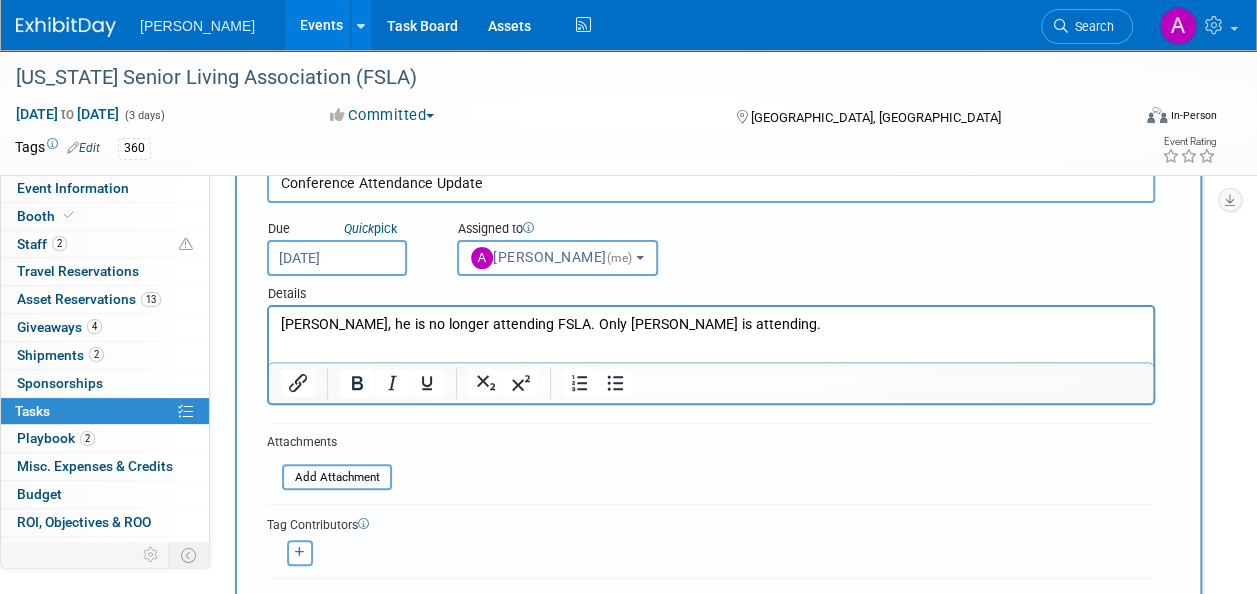 scroll, scrollTop: 200, scrollLeft: 0, axis: vertical 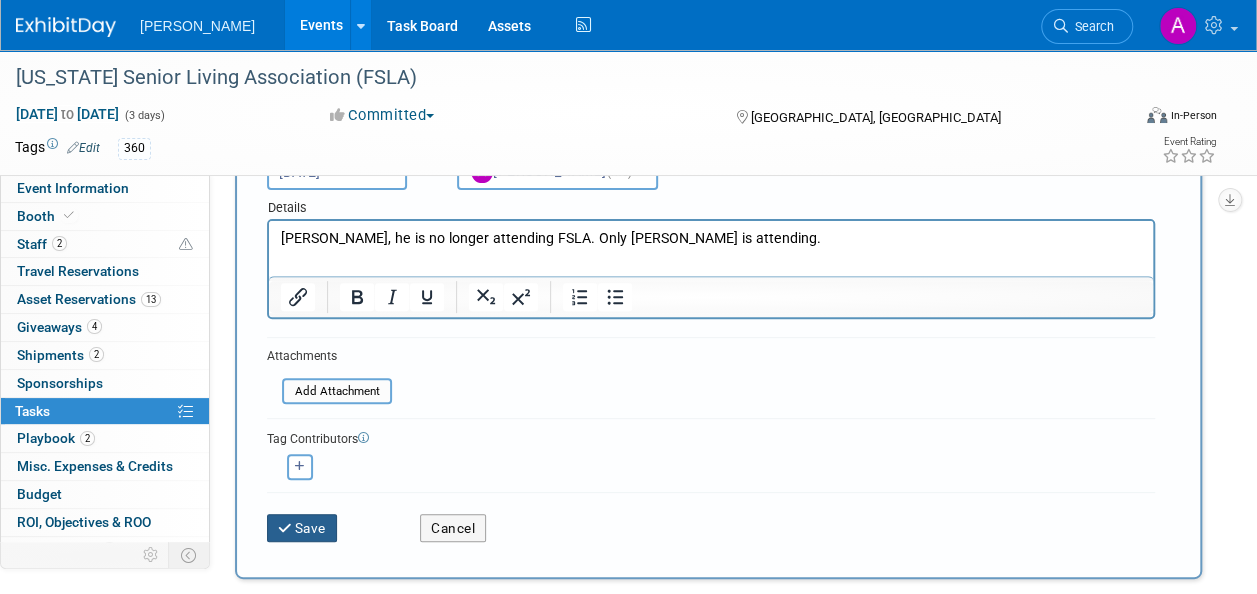 click on "Save" at bounding box center (302, 528) 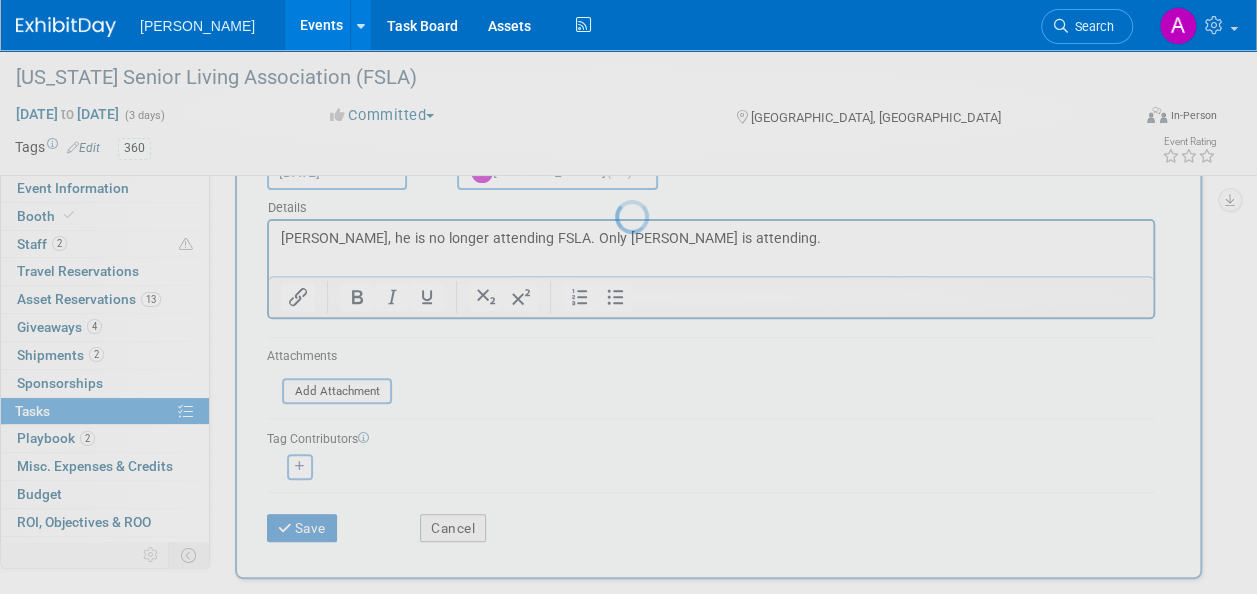 scroll, scrollTop: 34, scrollLeft: 0, axis: vertical 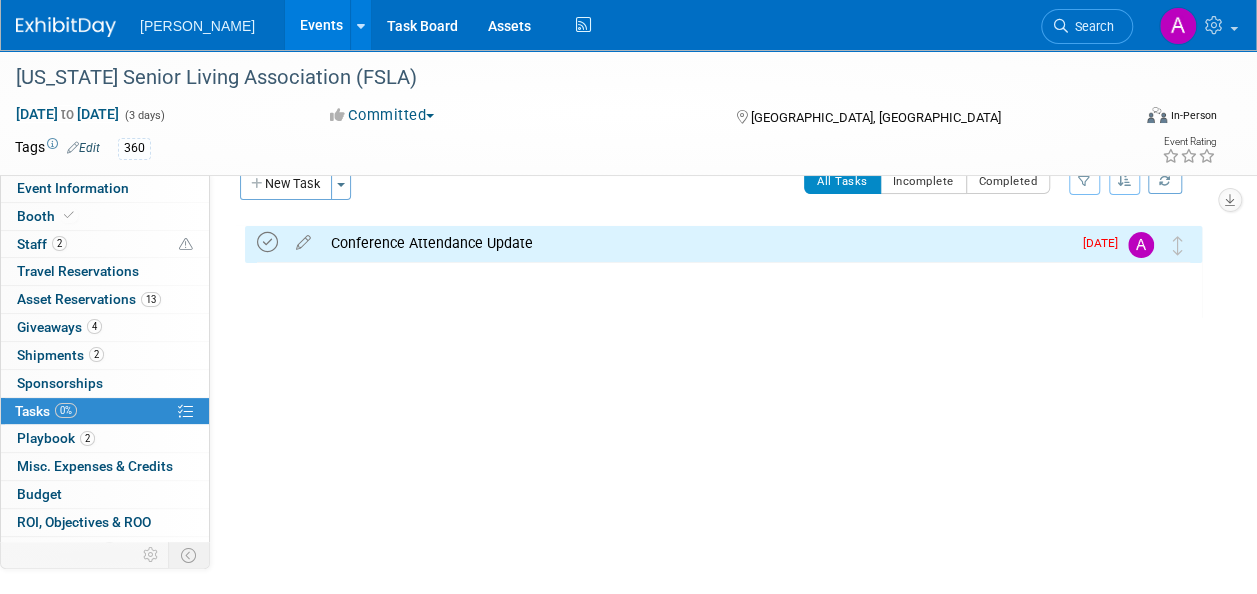 click at bounding box center (267, 242) 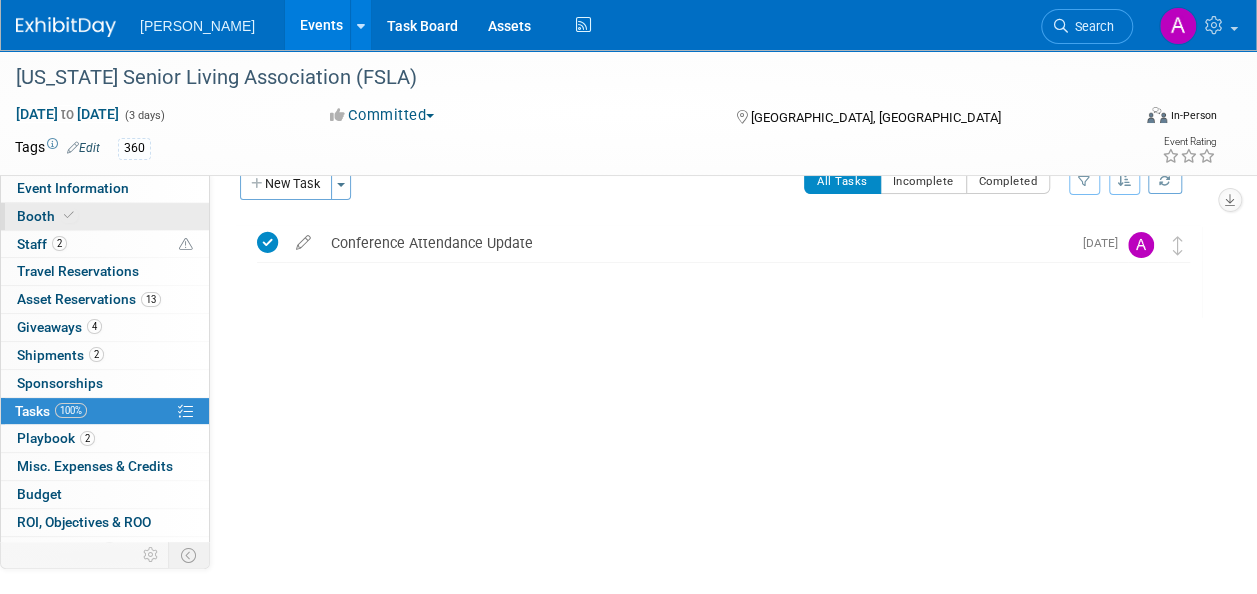 click on "Booth" at bounding box center (47, 216) 